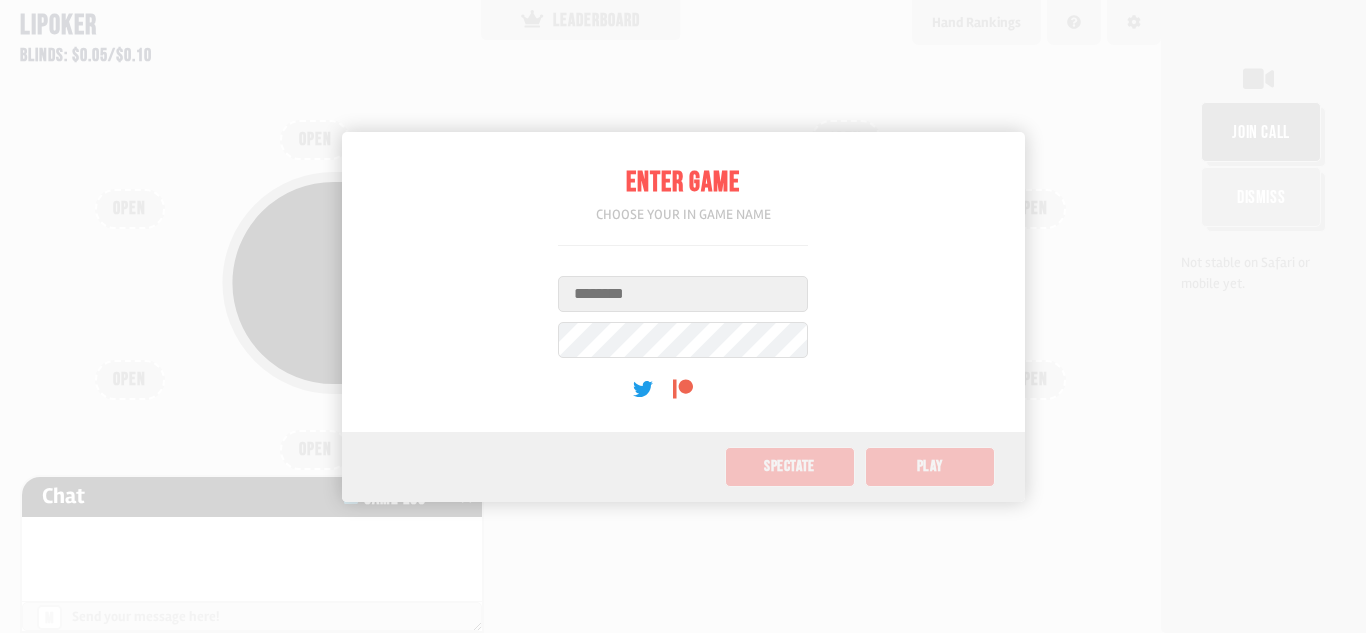 scroll, scrollTop: 0, scrollLeft: 0, axis: both 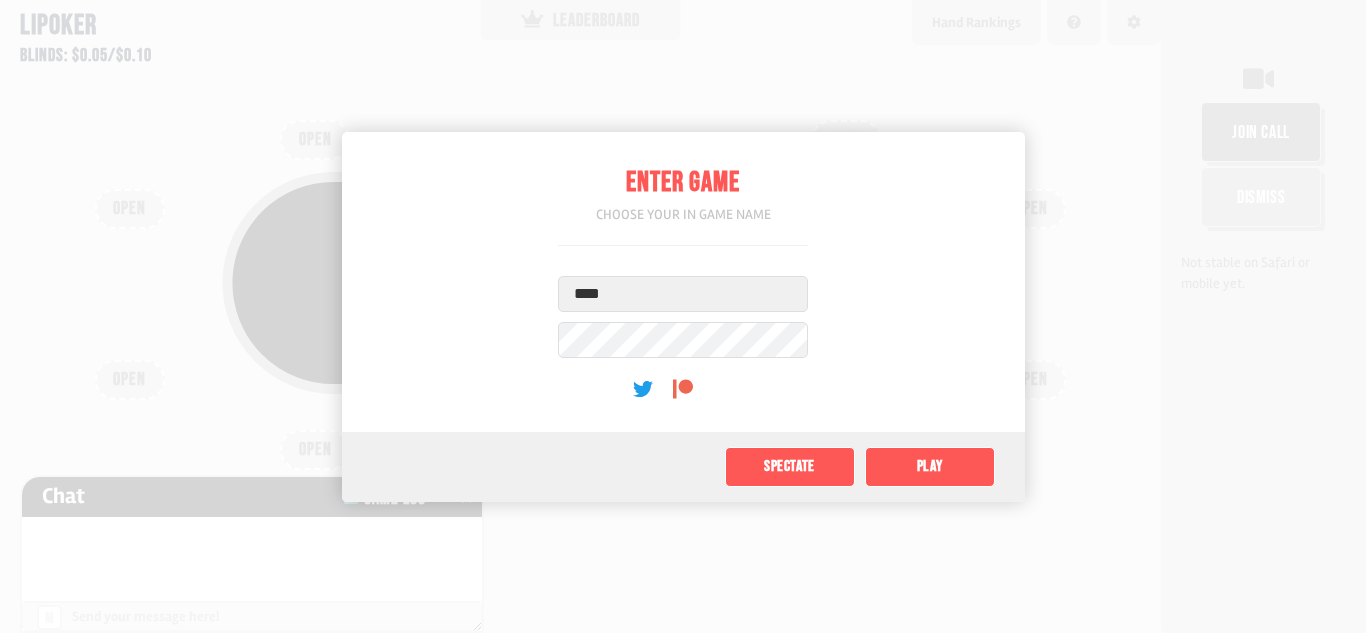 type on "****" 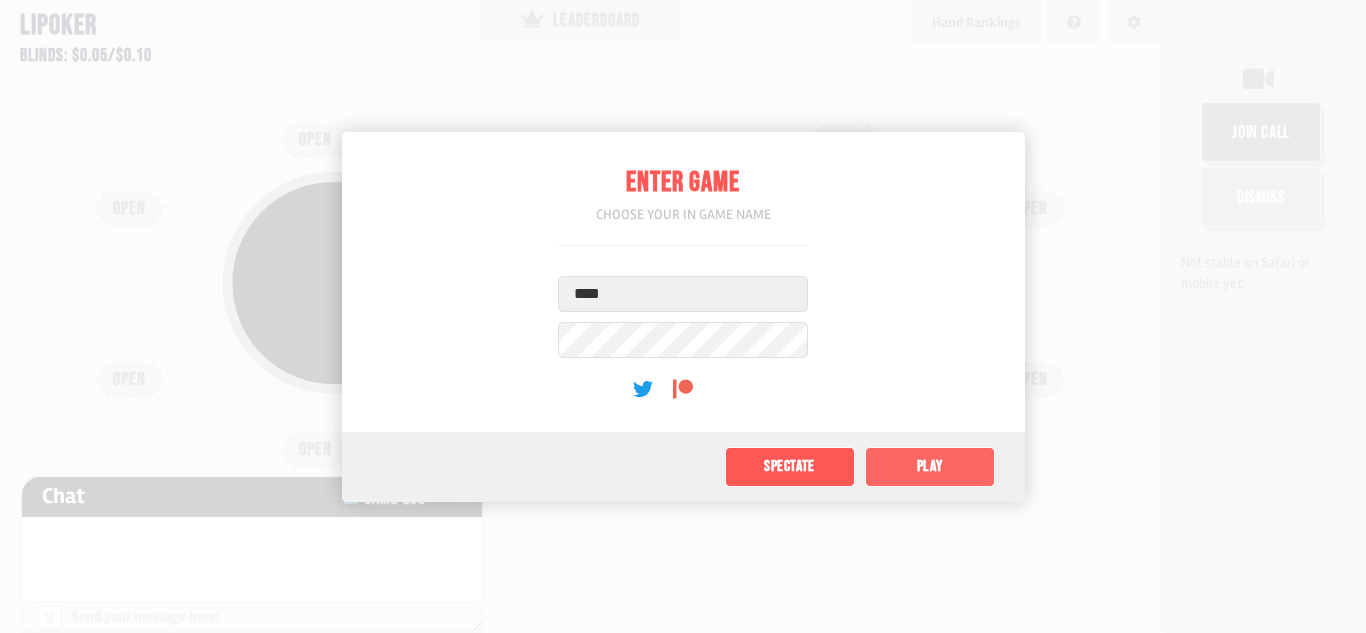 click on "Play" 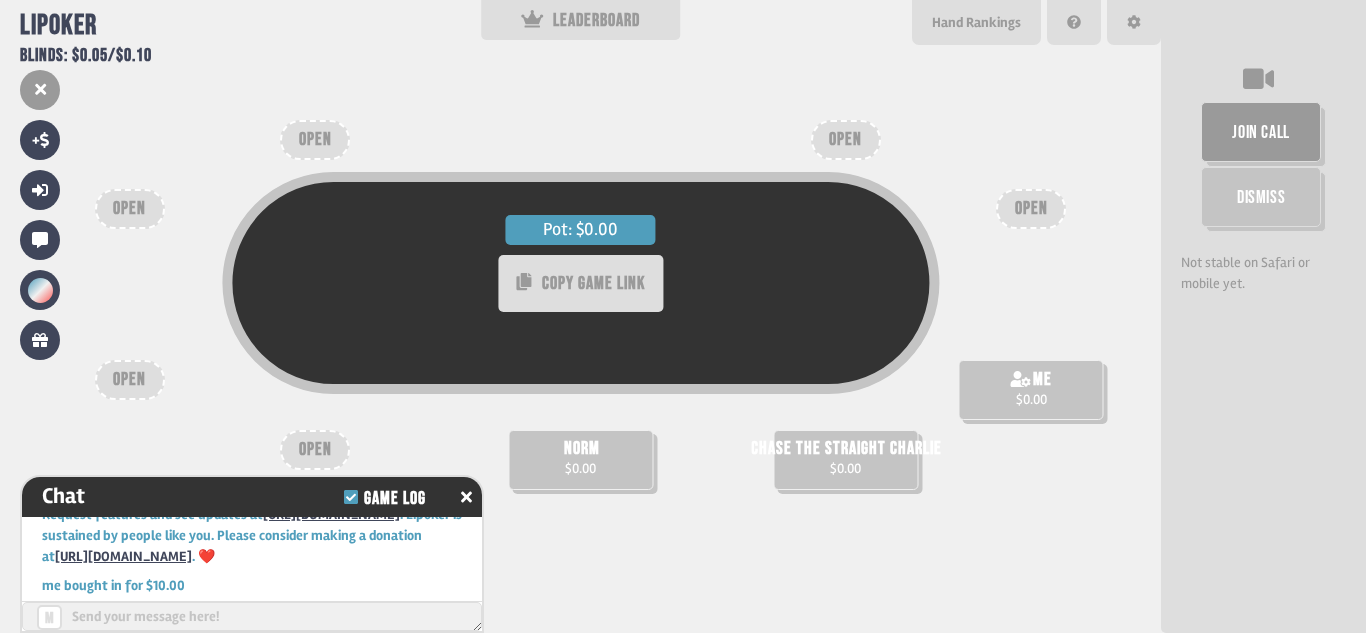 scroll, scrollTop: 79, scrollLeft: 0, axis: vertical 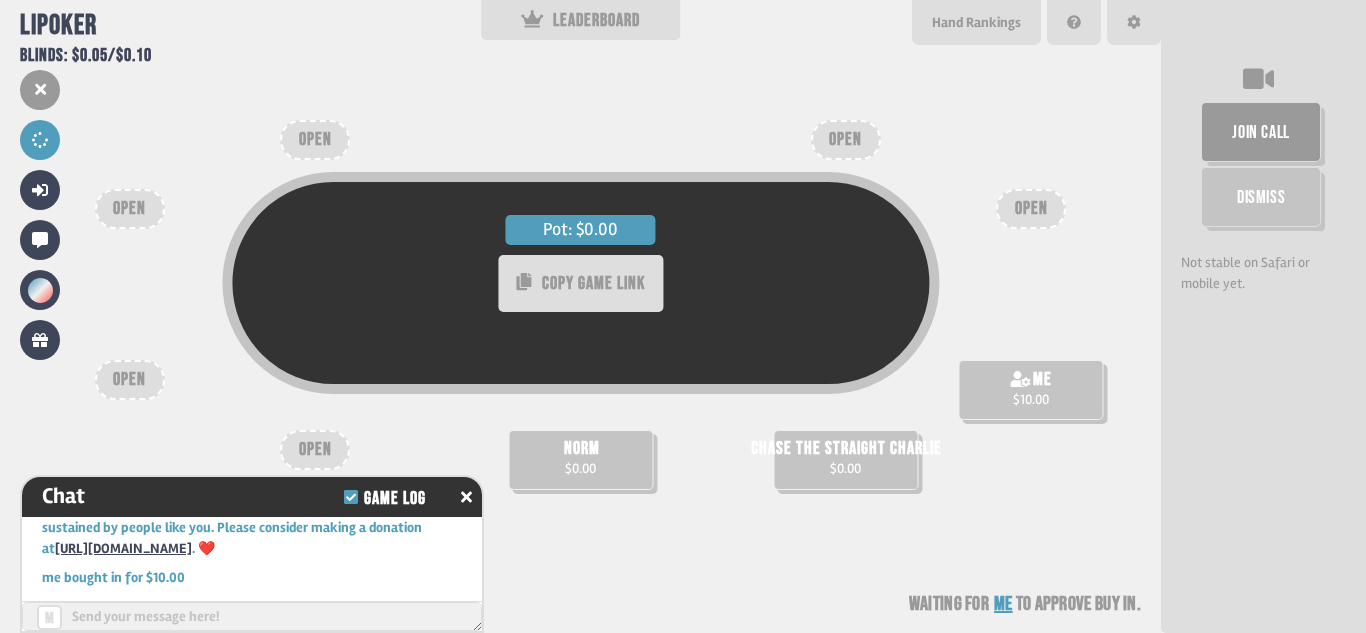 click at bounding box center [252, 616] 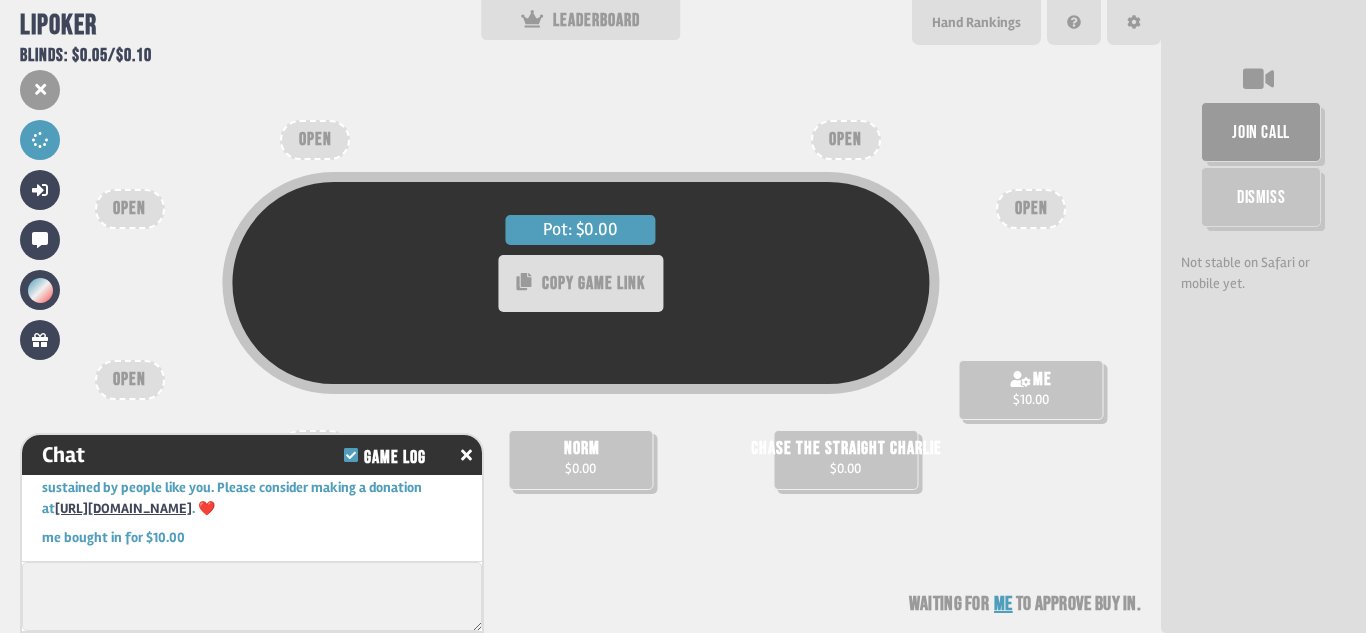 scroll, scrollTop: 77, scrollLeft: 0, axis: vertical 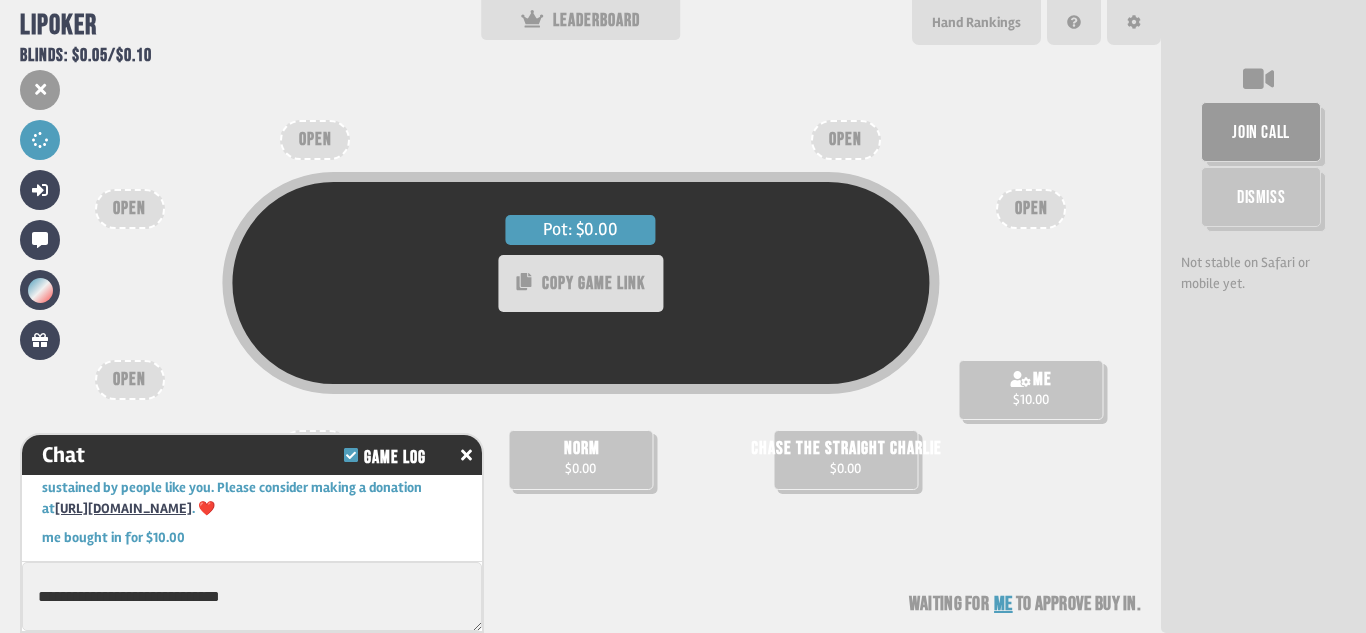 type on "**********" 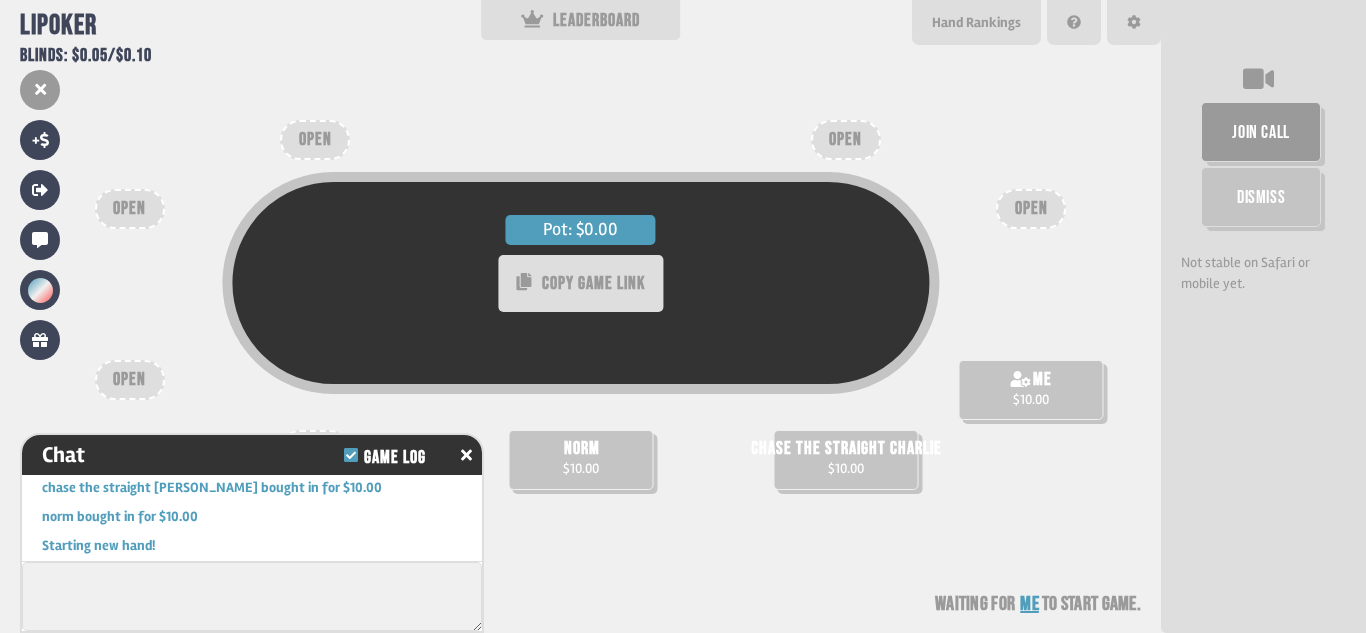 scroll, scrollTop: 251, scrollLeft: 0, axis: vertical 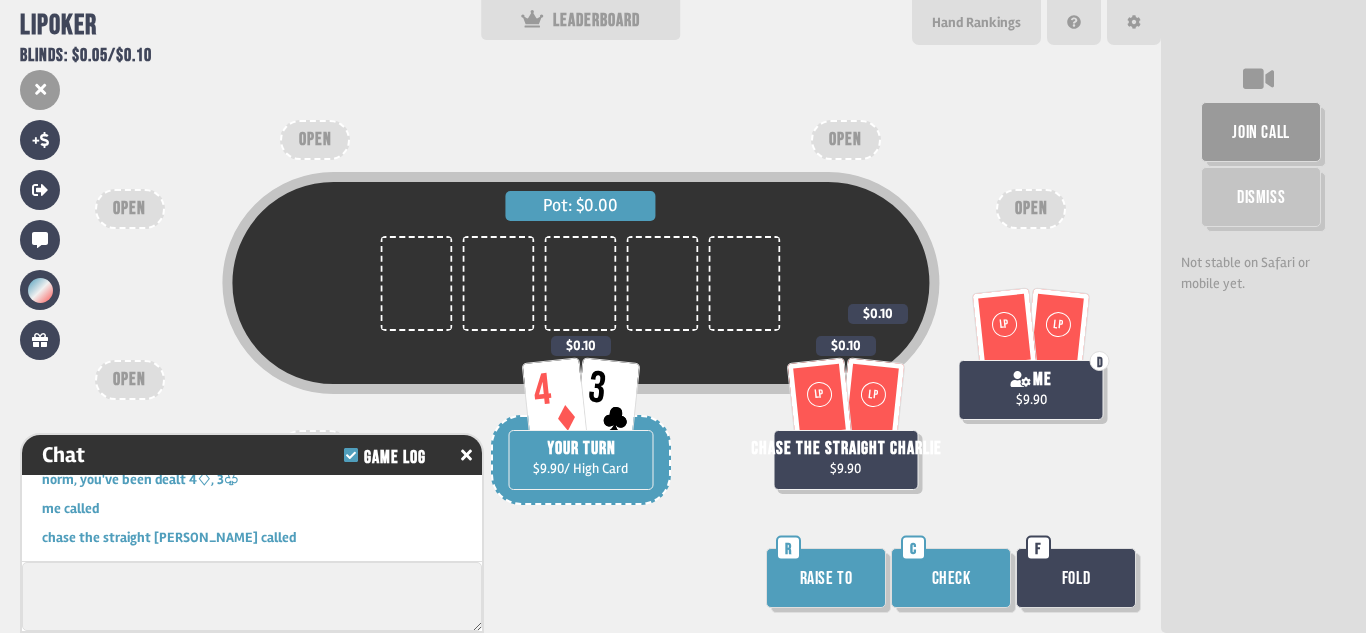 type on "*" 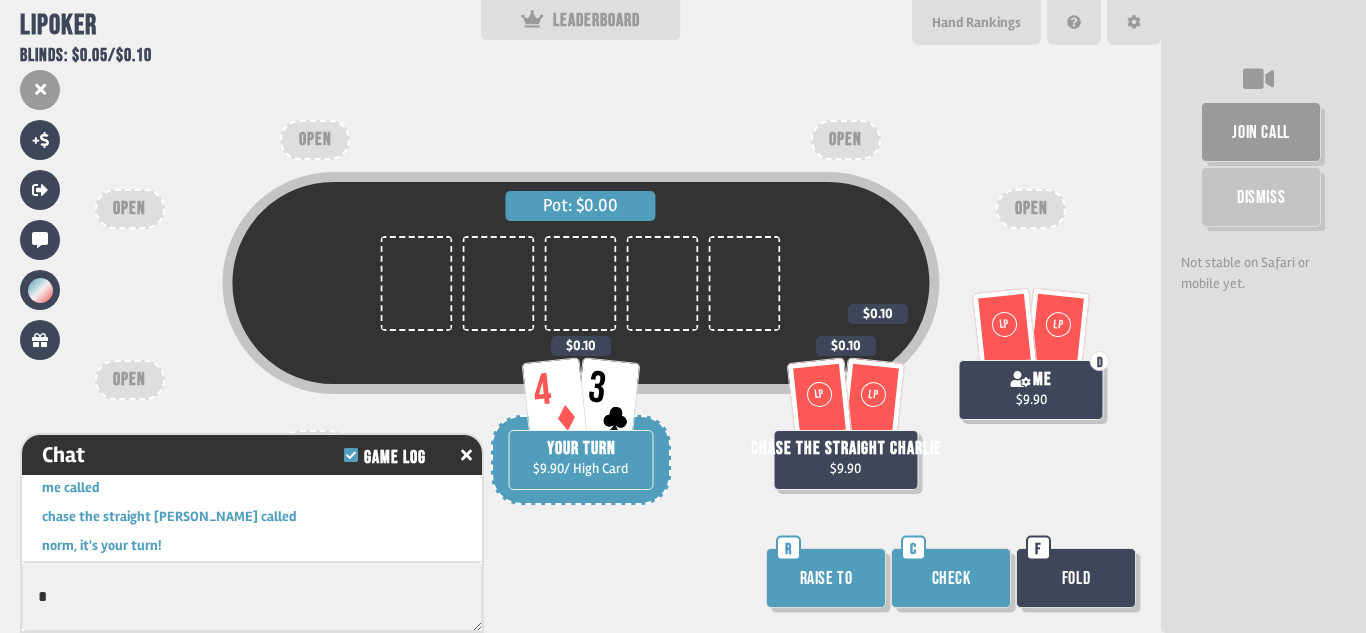 scroll, scrollTop: 338, scrollLeft: 0, axis: vertical 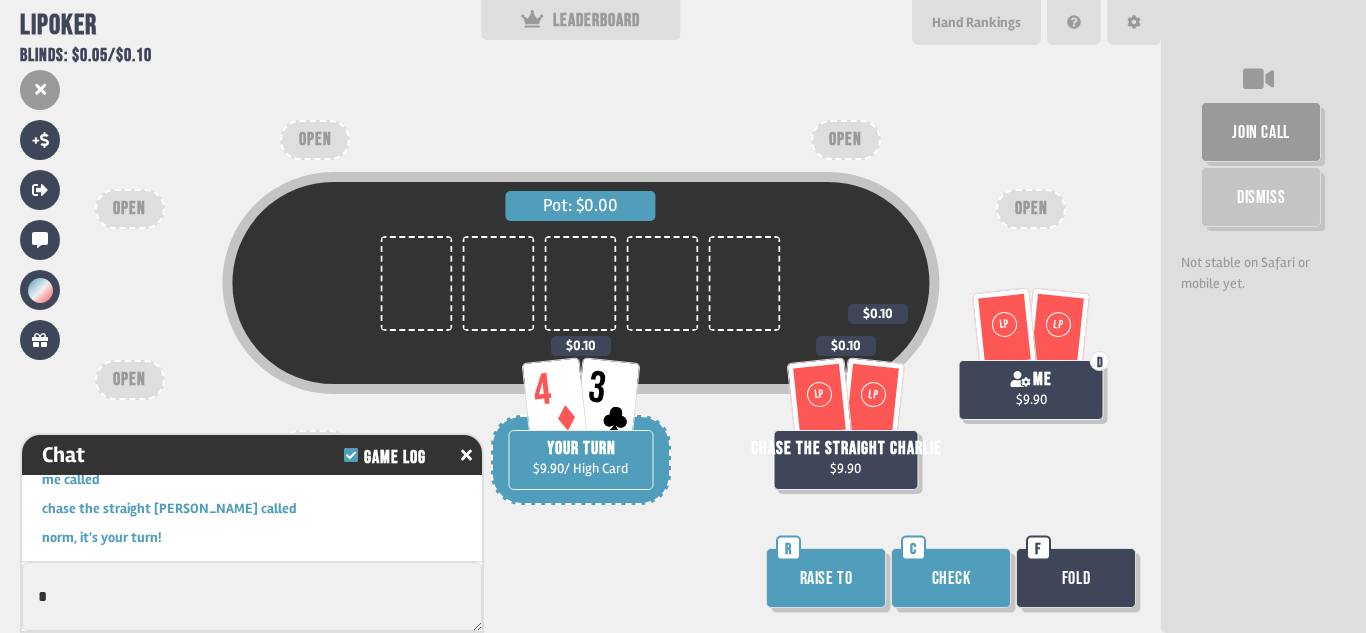type 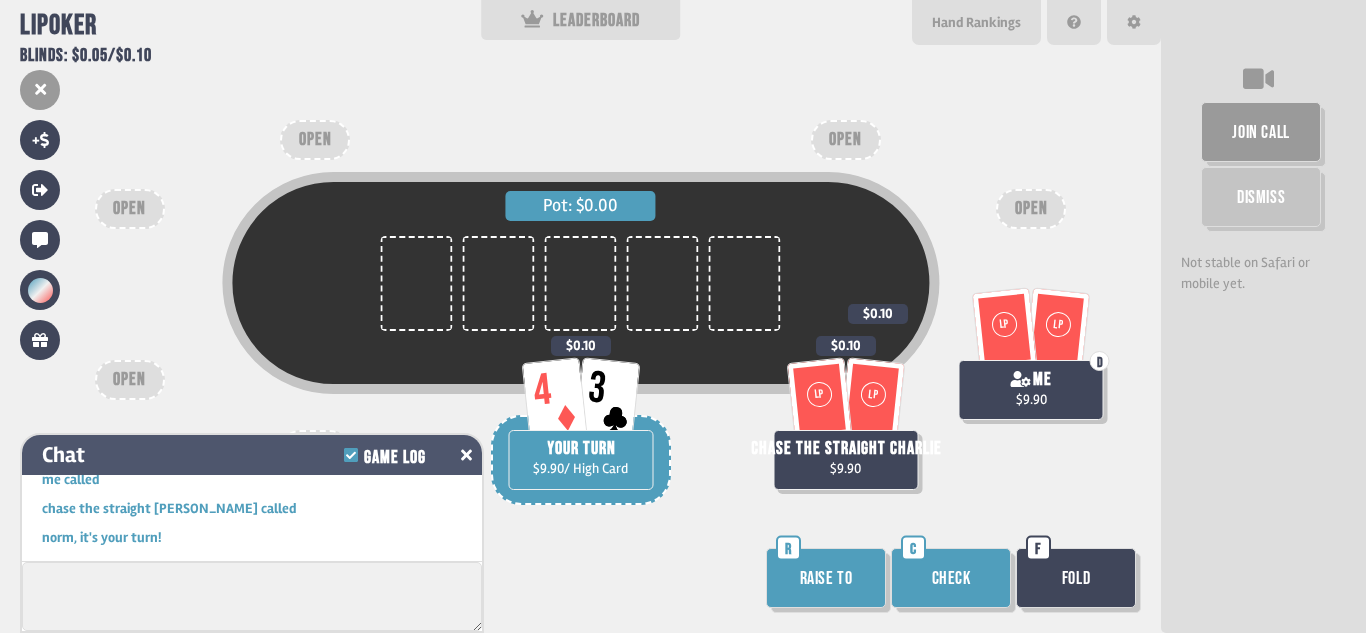 click 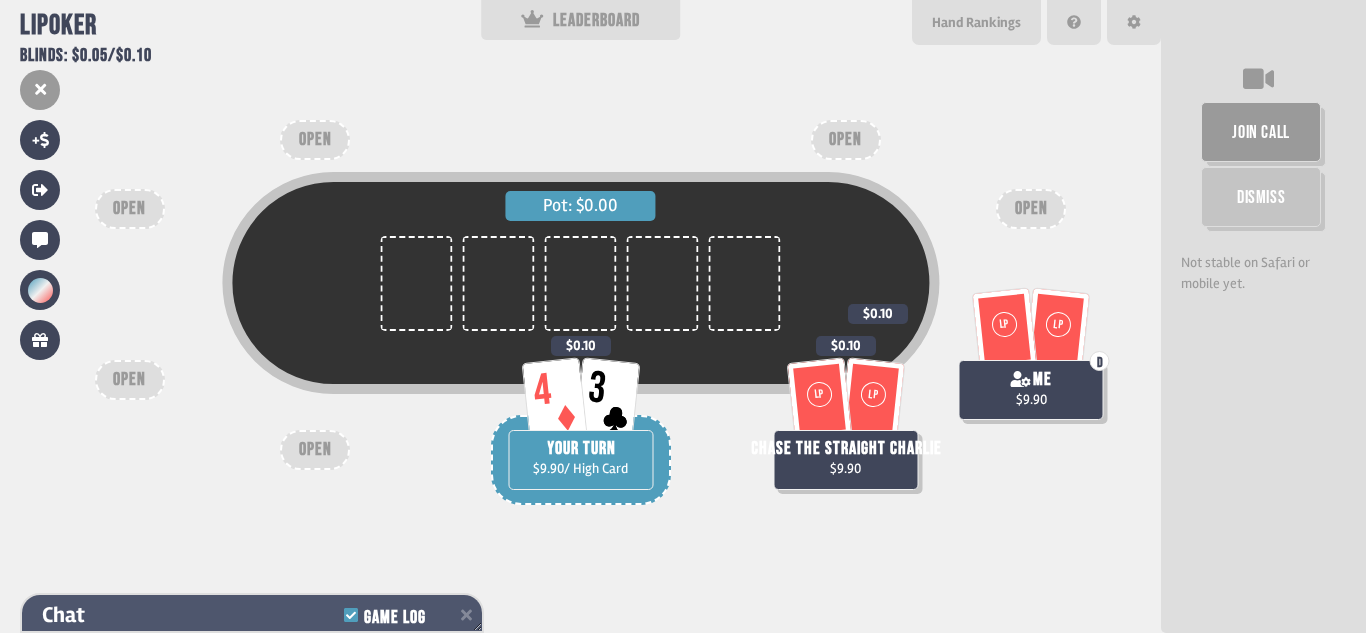 scroll, scrollTop: 448, scrollLeft: 0, axis: vertical 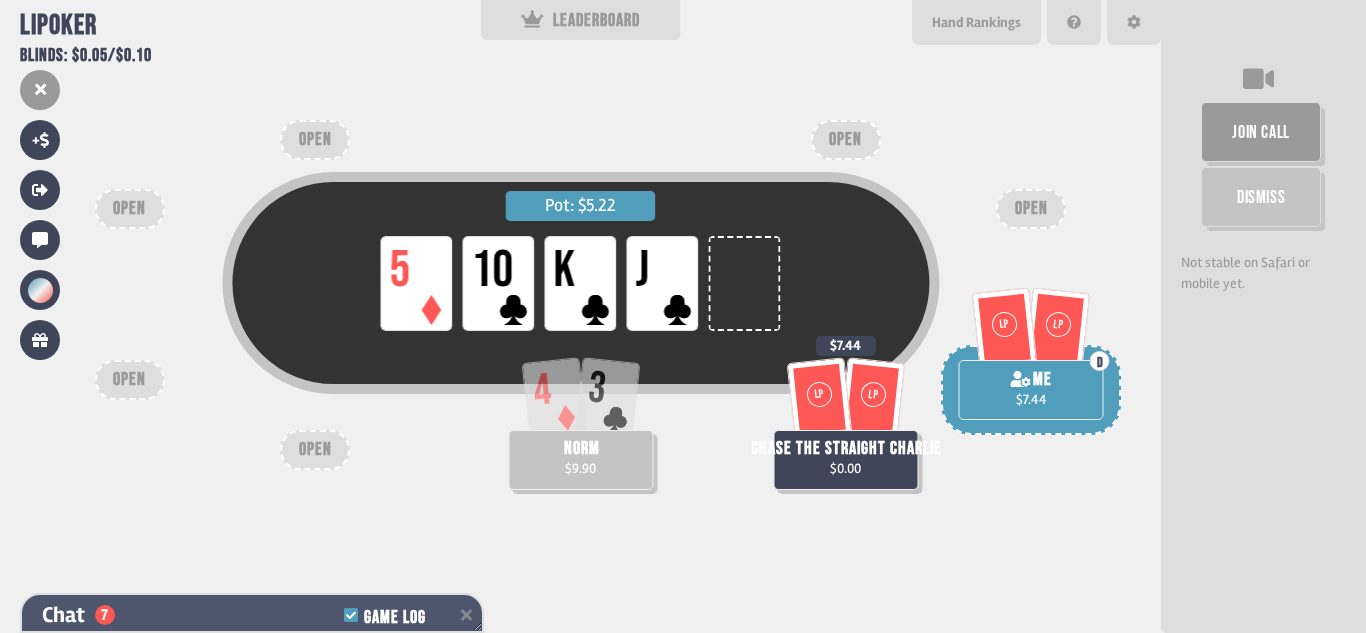 click on "Chat   7 Game Log" at bounding box center [252, 615] 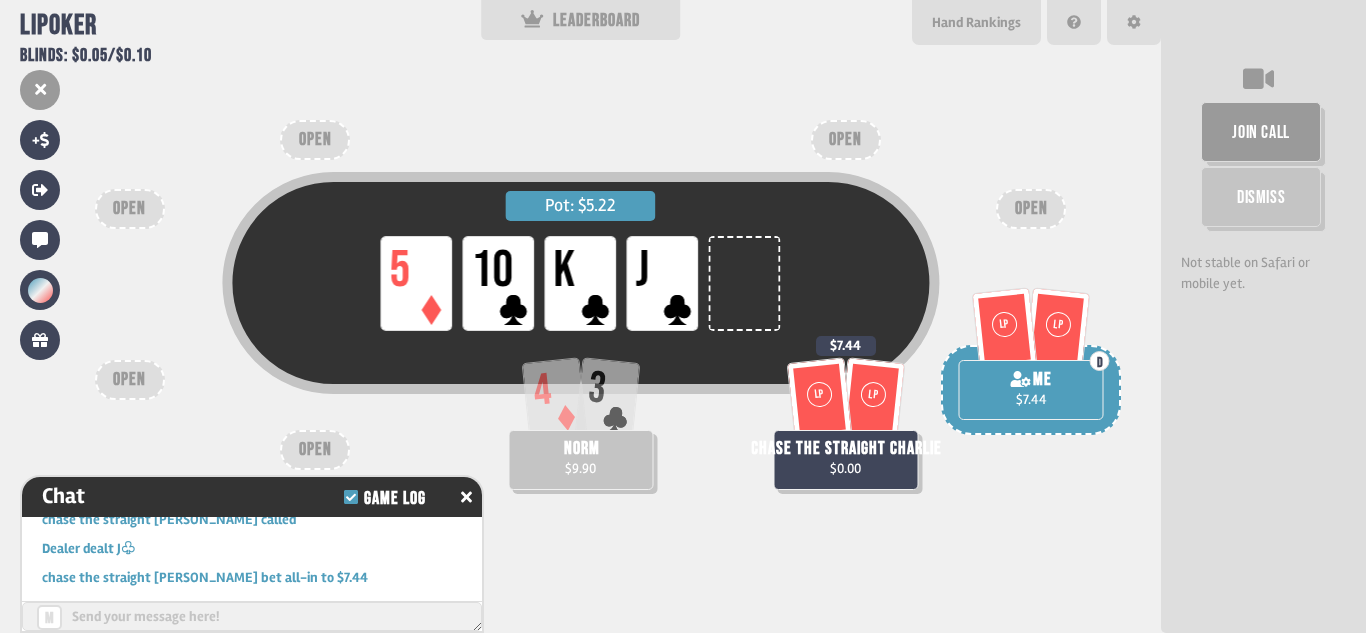 scroll, scrollTop: 572, scrollLeft: 0, axis: vertical 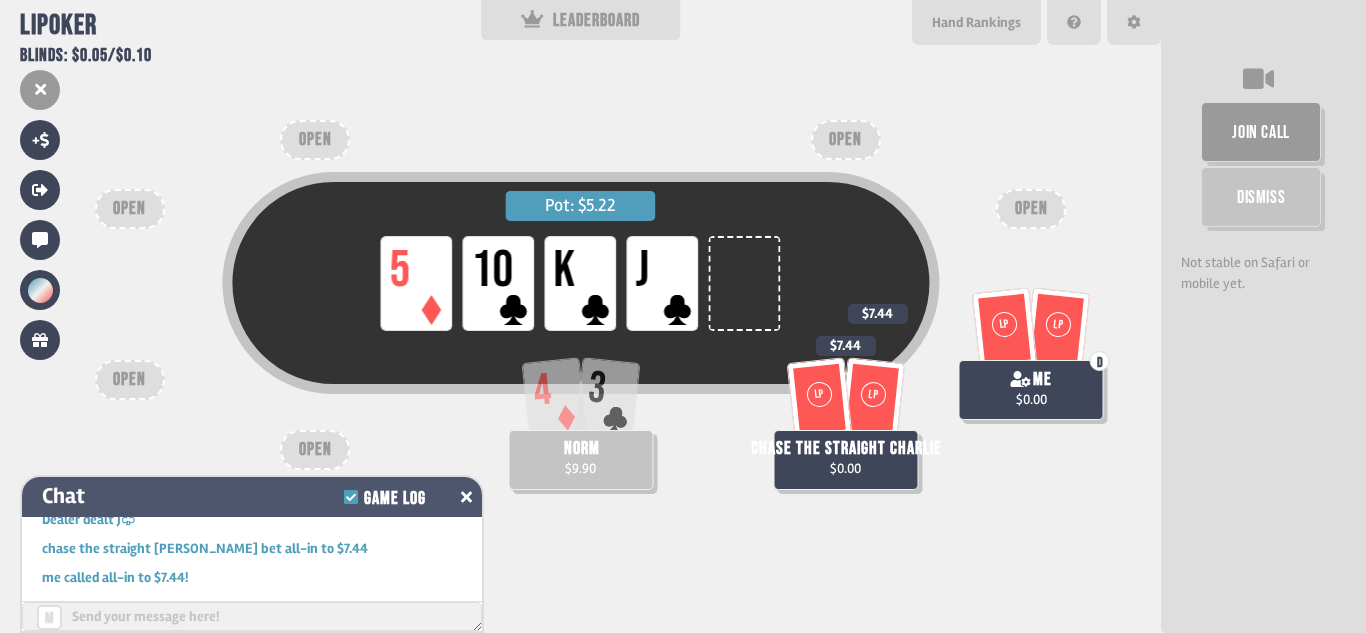 click 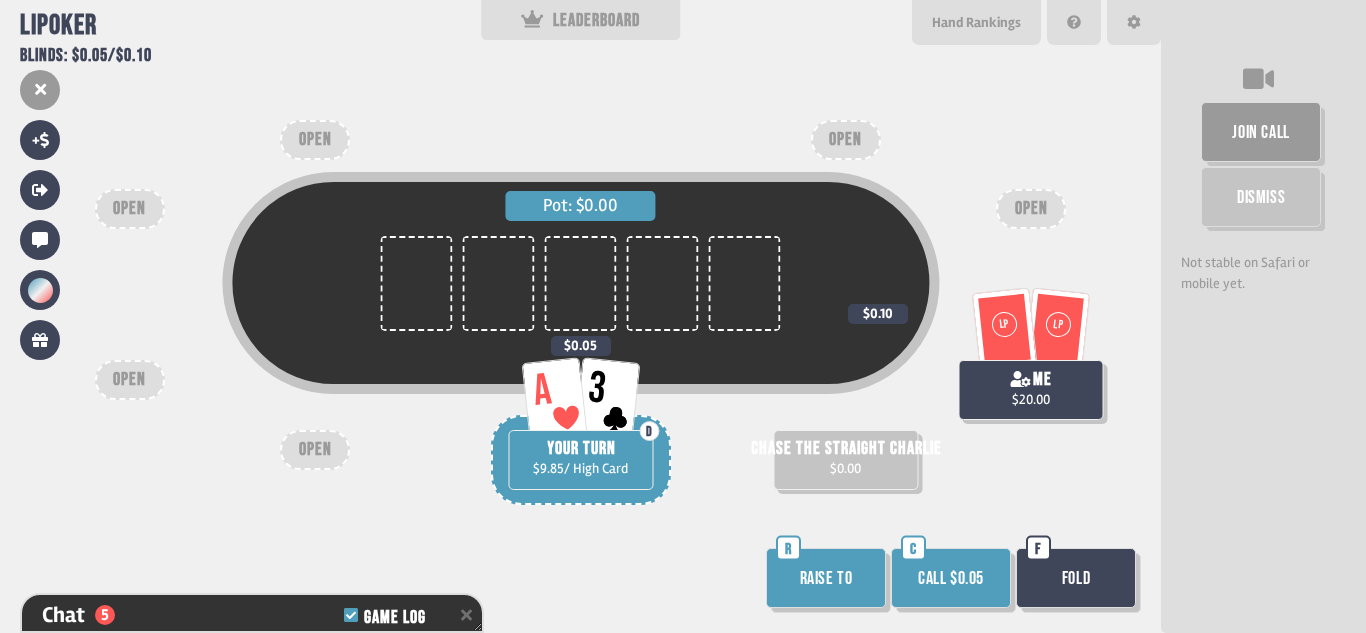 scroll, scrollTop: 98, scrollLeft: 0, axis: vertical 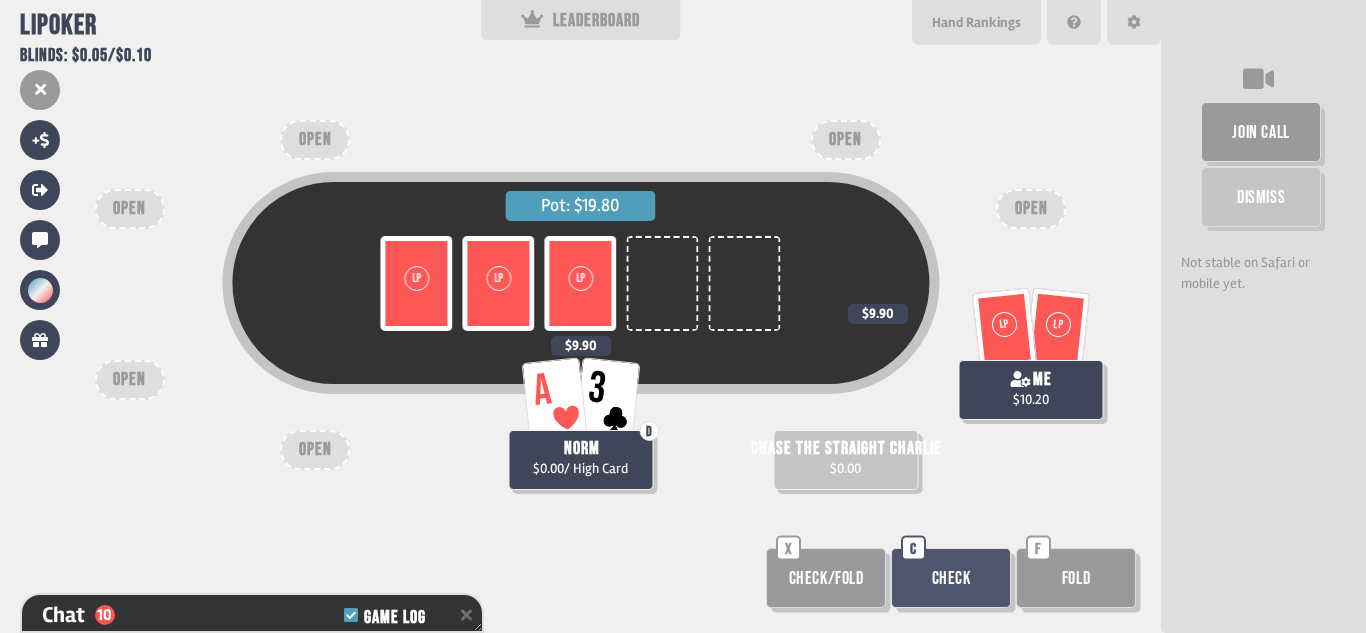 type 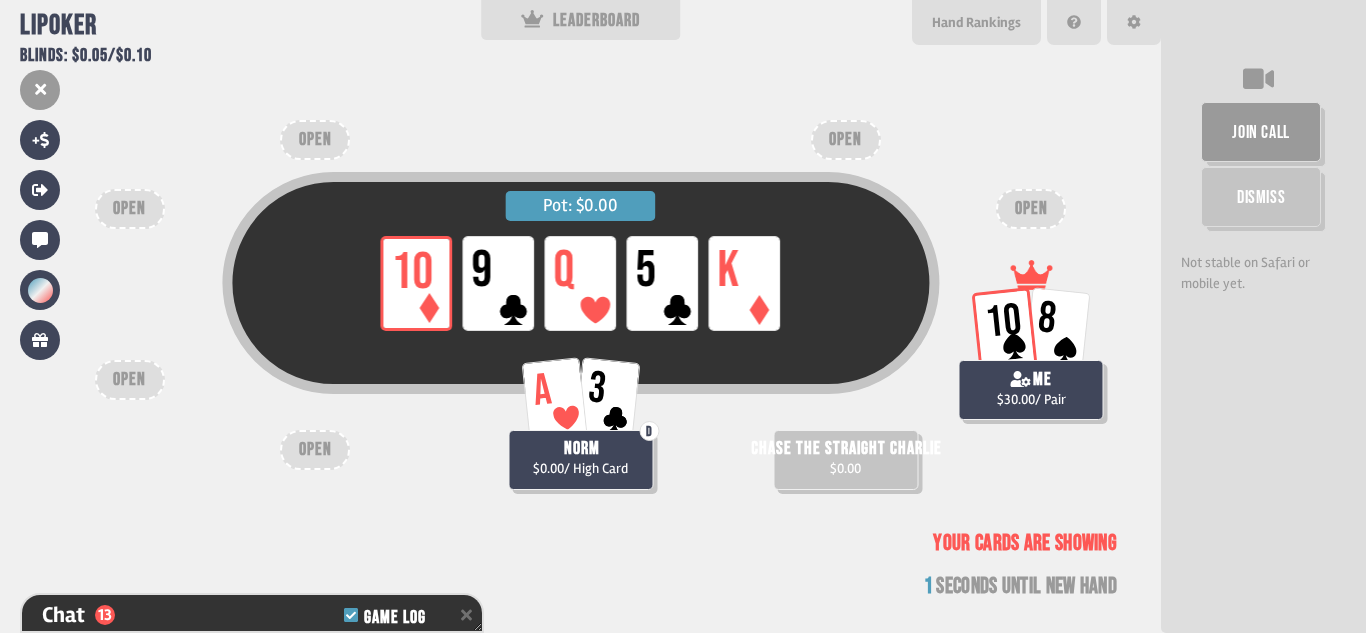 click on "Pot: $0.00   LP 10 LP 9 LP Q LP 5 LP K 10 8 me $30.00   / Pair A 3 D norm $0.00   / High Card chase the straight charlie $0.00  OPEN OPEN OPEN OPEN OPEN OPEN Your cards are showing 1  seconds until new hand" at bounding box center [580, 316] 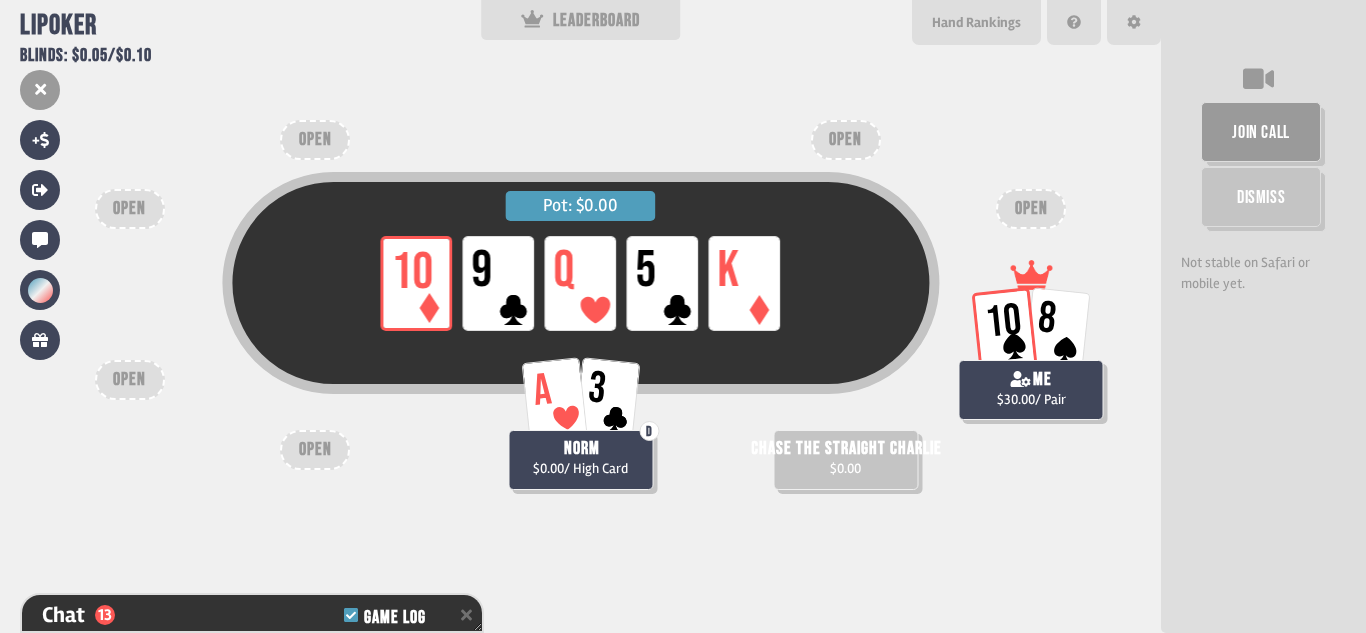 click on "$0.00   / High Card" at bounding box center (580, 468) 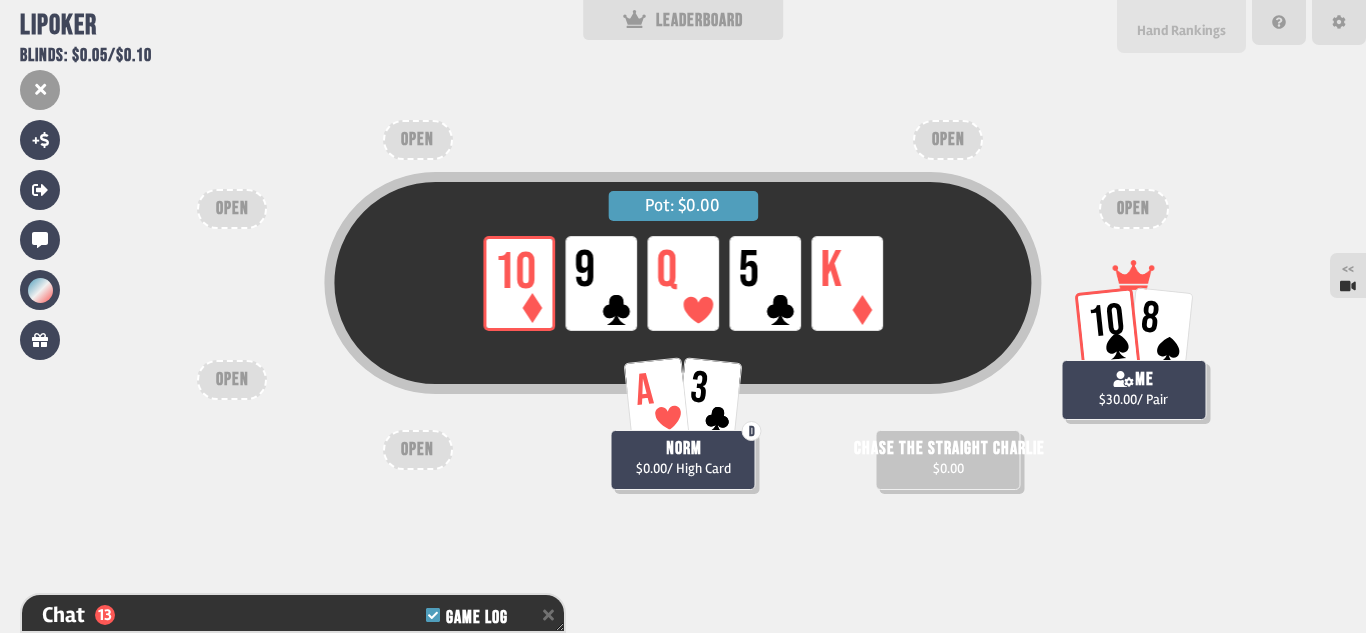 click on "Hand Rankings" at bounding box center [1181, 30] 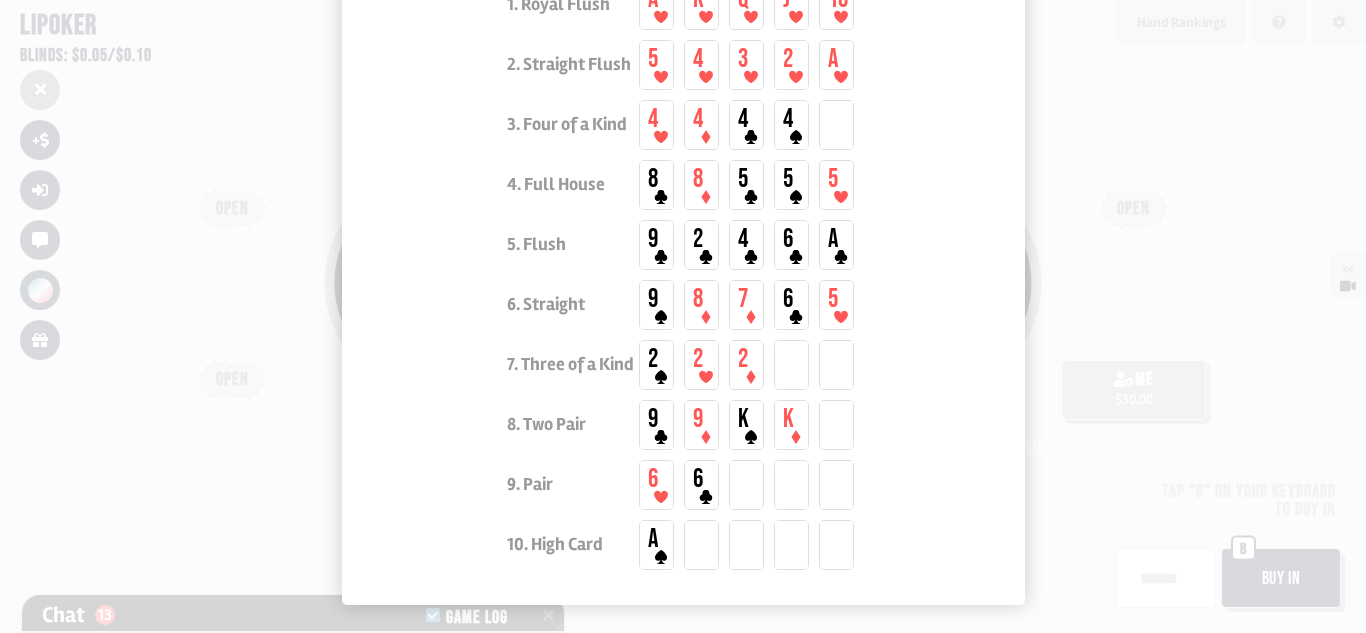 scroll, scrollTop: 143, scrollLeft: 0, axis: vertical 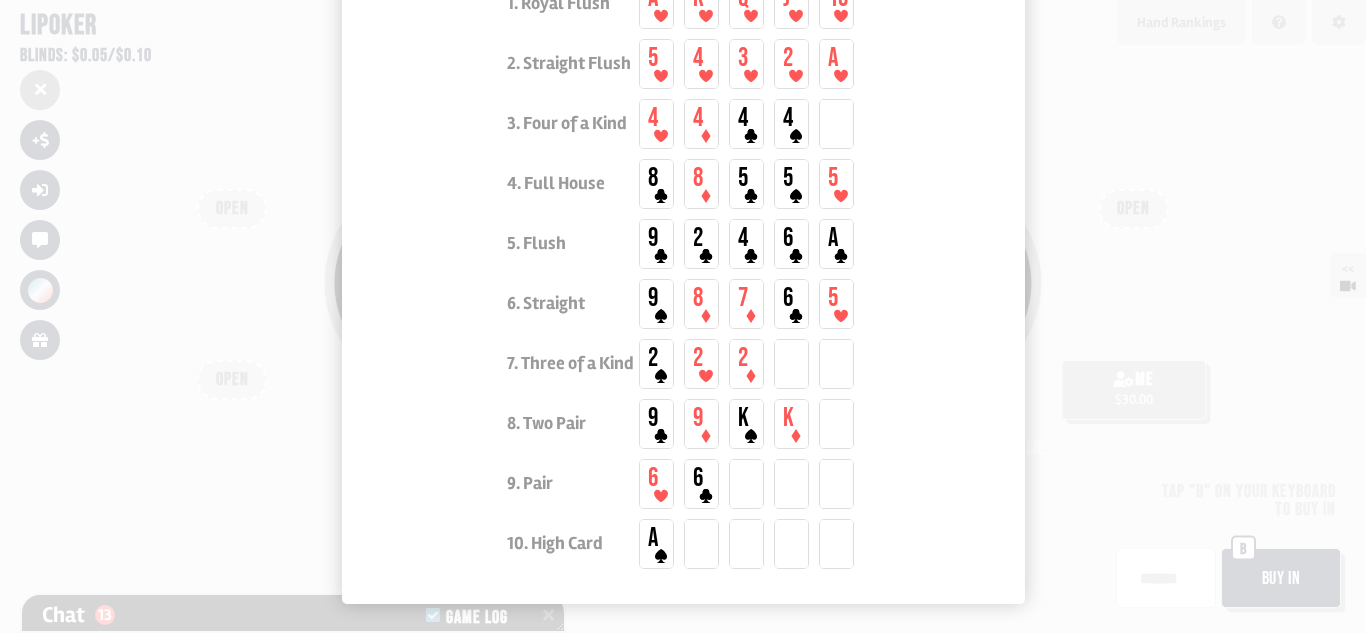 click at bounding box center [683, 316] 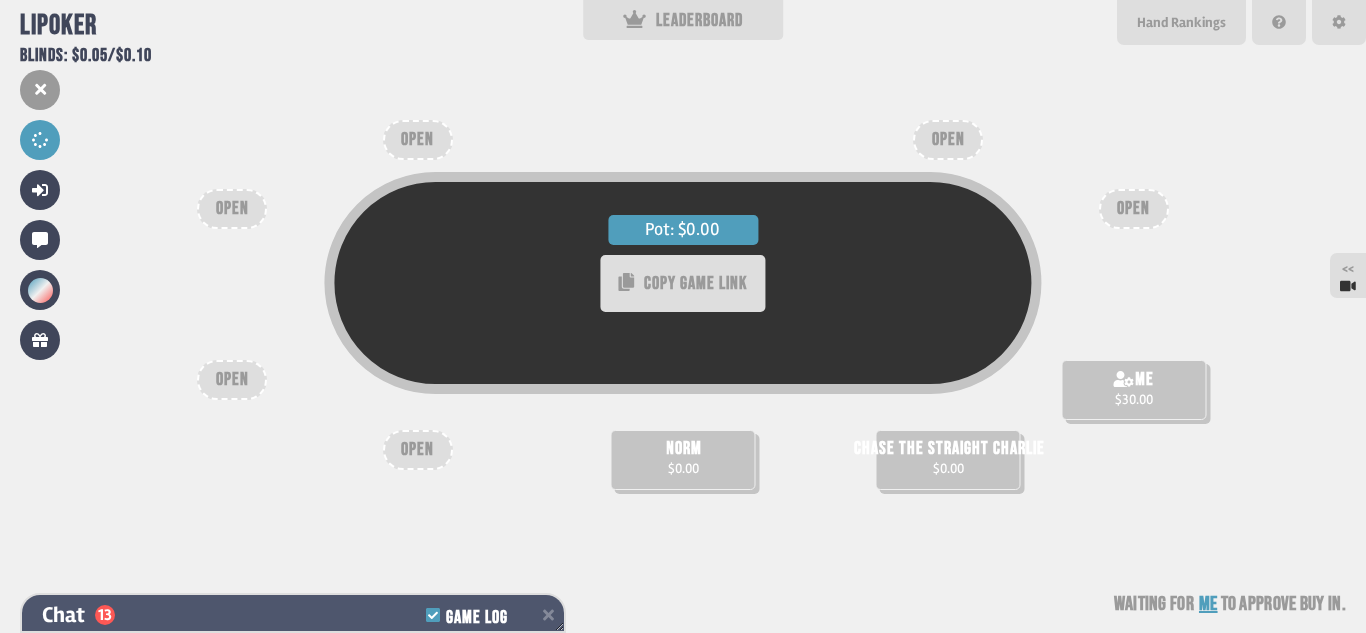 click on "Chat   13 Game Log" at bounding box center (293, 615) 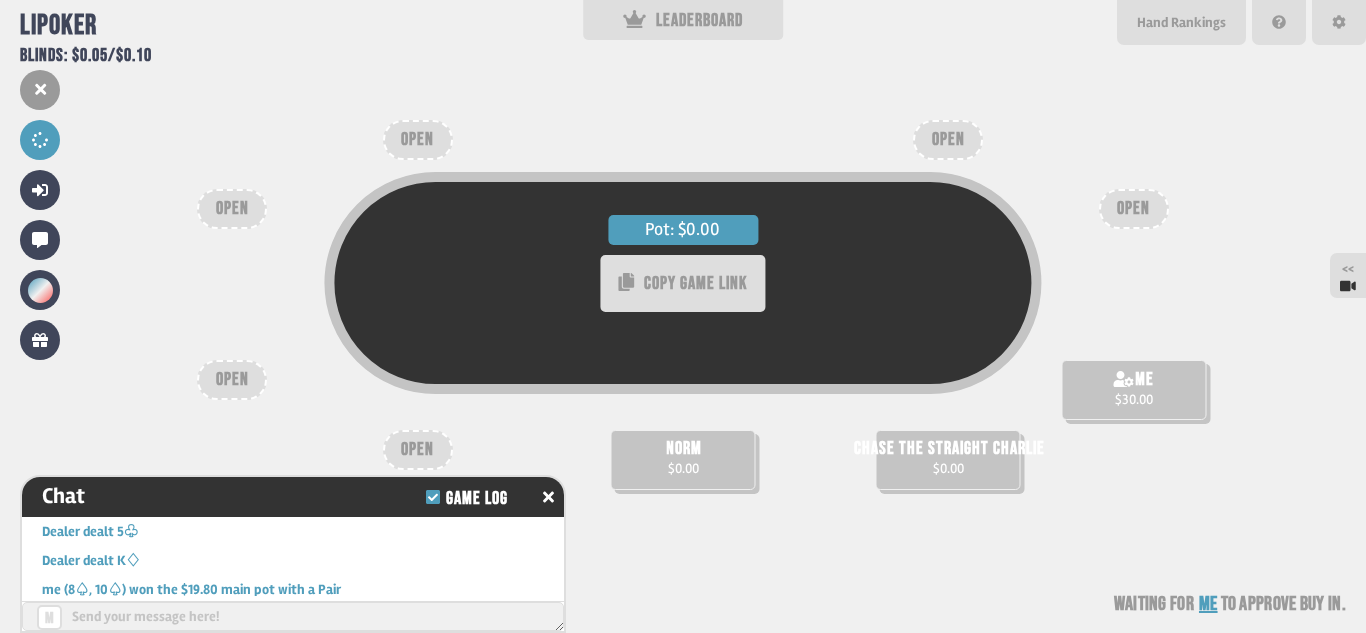scroll, scrollTop: 949, scrollLeft: 0, axis: vertical 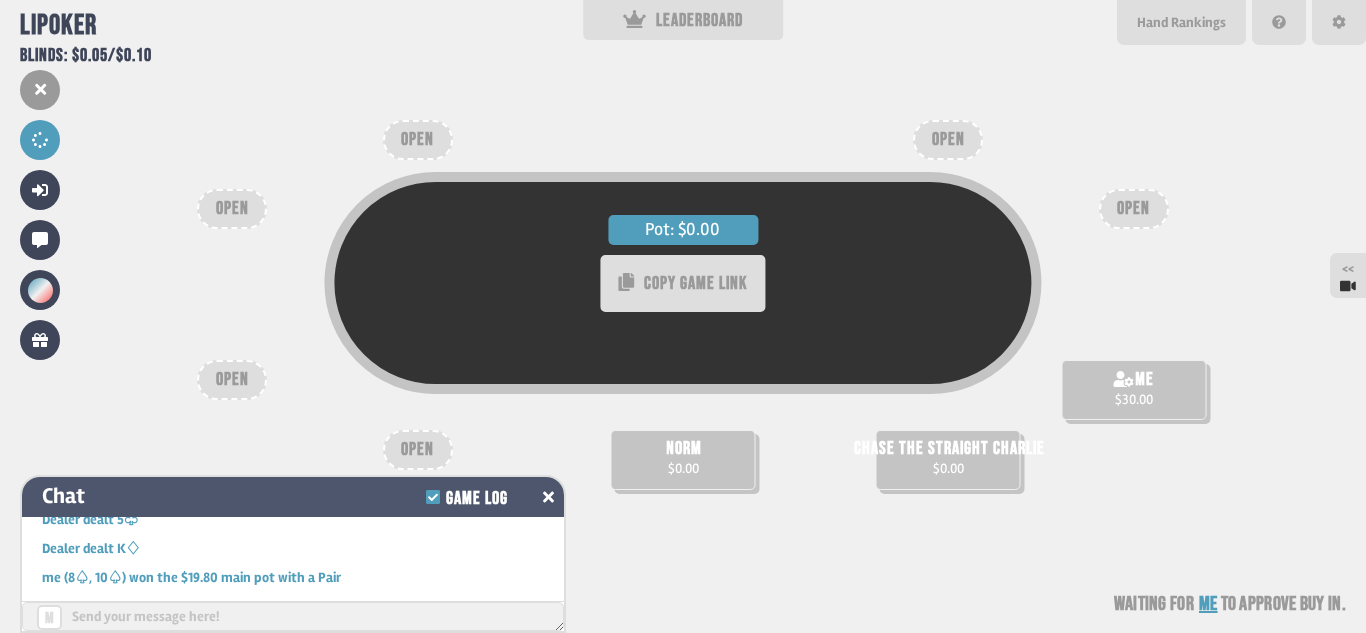 click 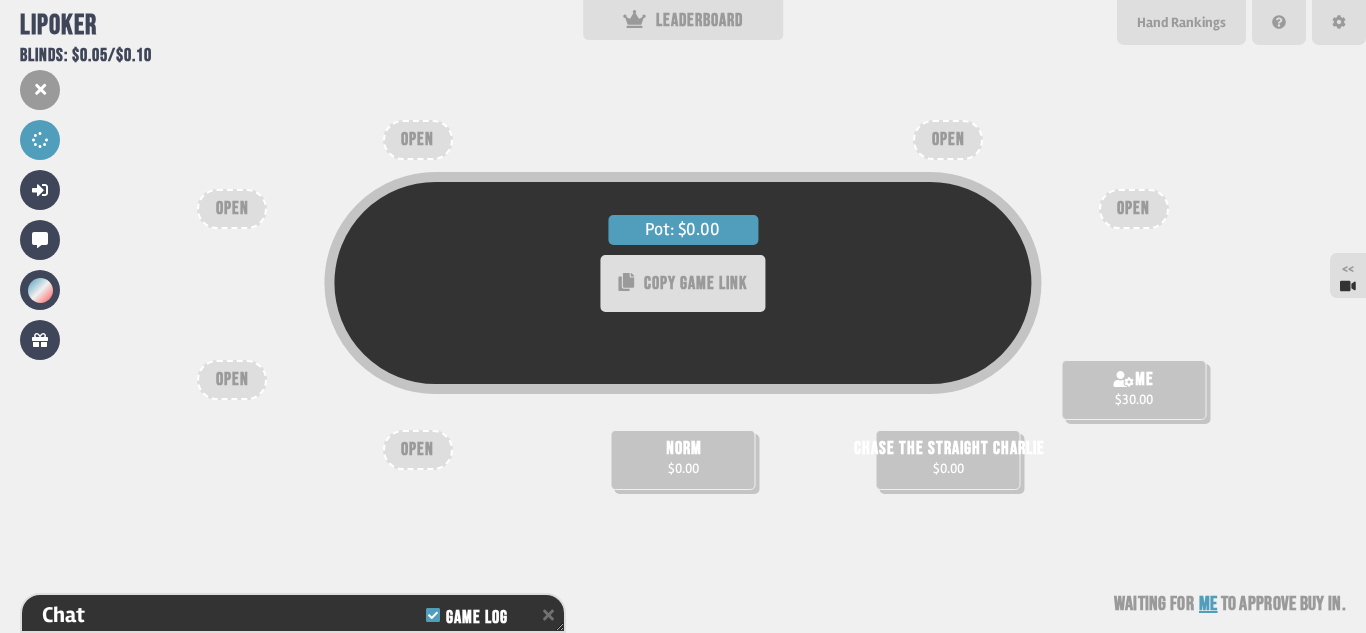 scroll, scrollTop: 1028, scrollLeft: 0, axis: vertical 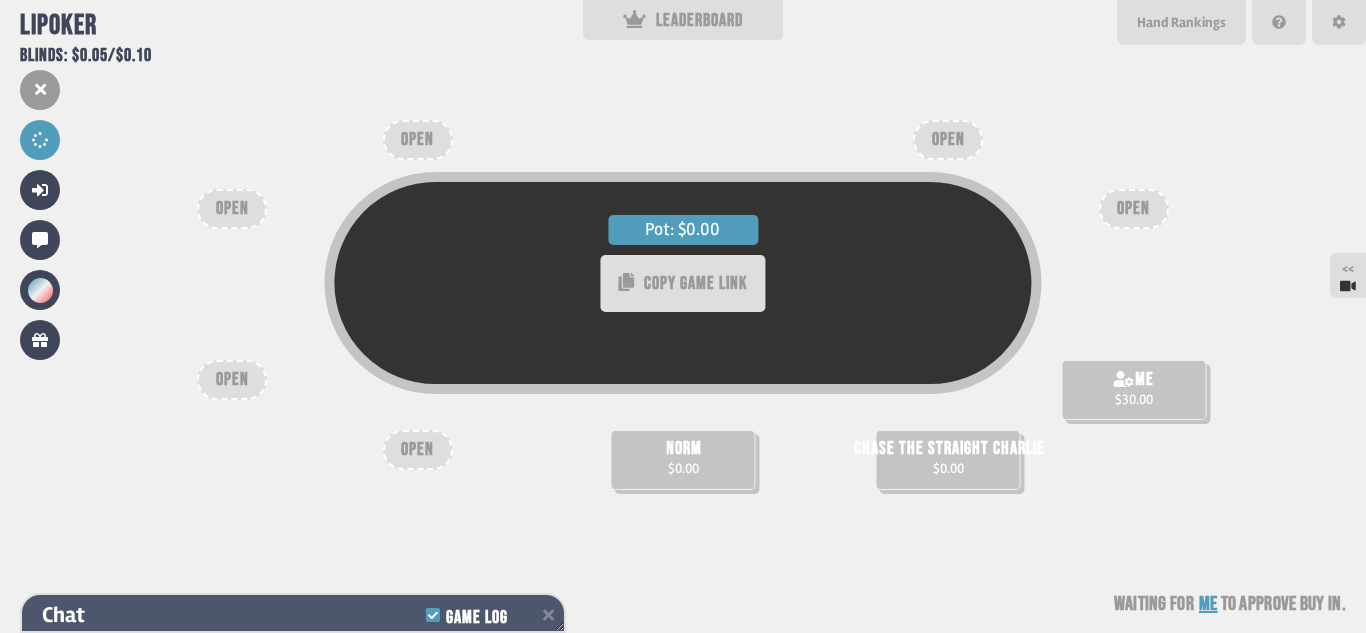 click on "Game Log" at bounding box center [470, 615] 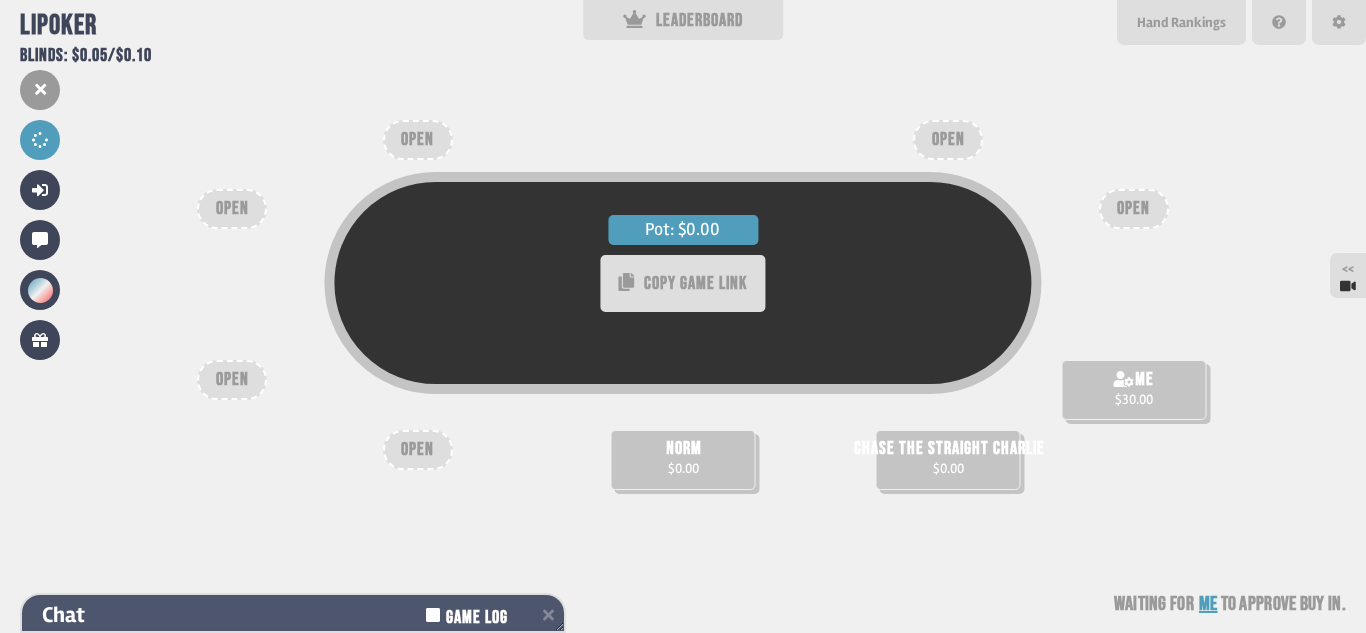 click on "Game Log" at bounding box center (470, 615) 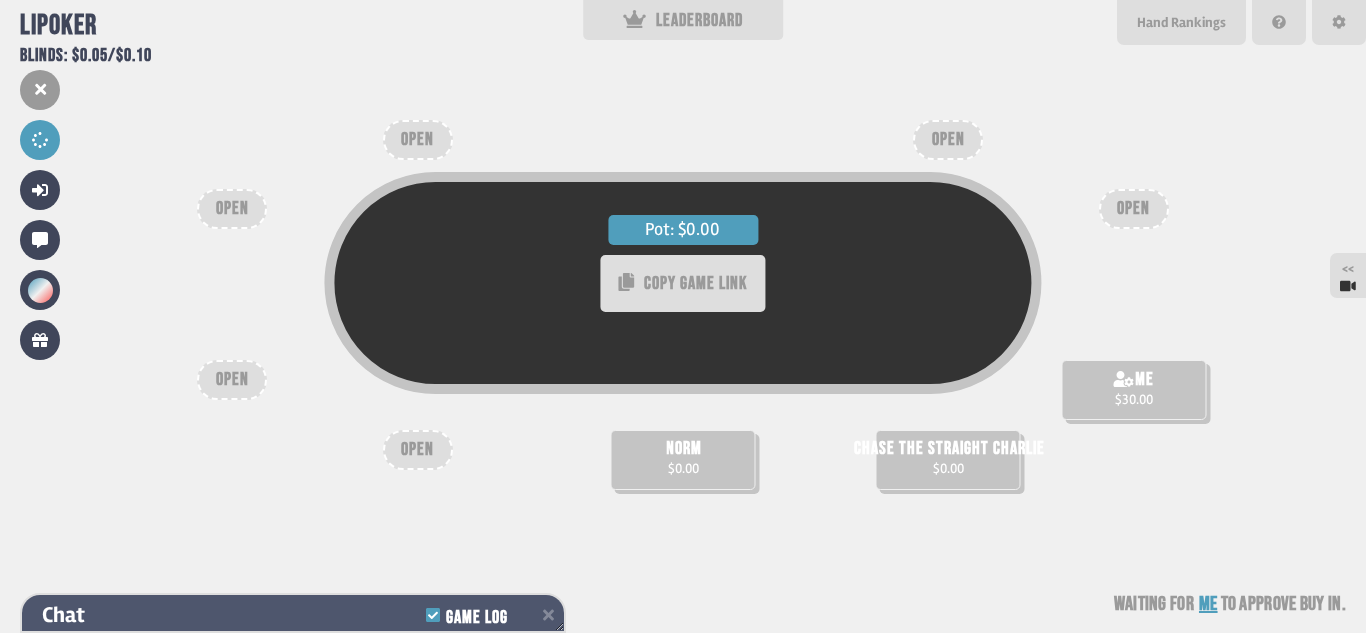 click on "Chat   Game Log" at bounding box center [293, 615] 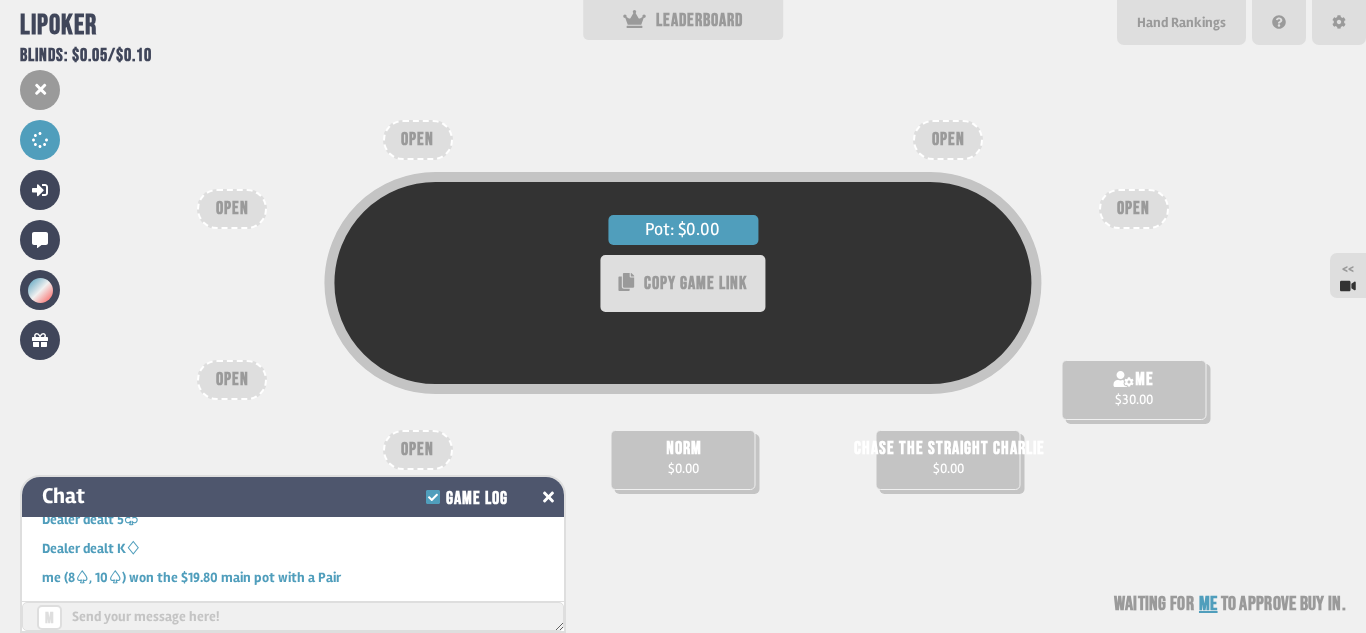 scroll, scrollTop: 949, scrollLeft: 0, axis: vertical 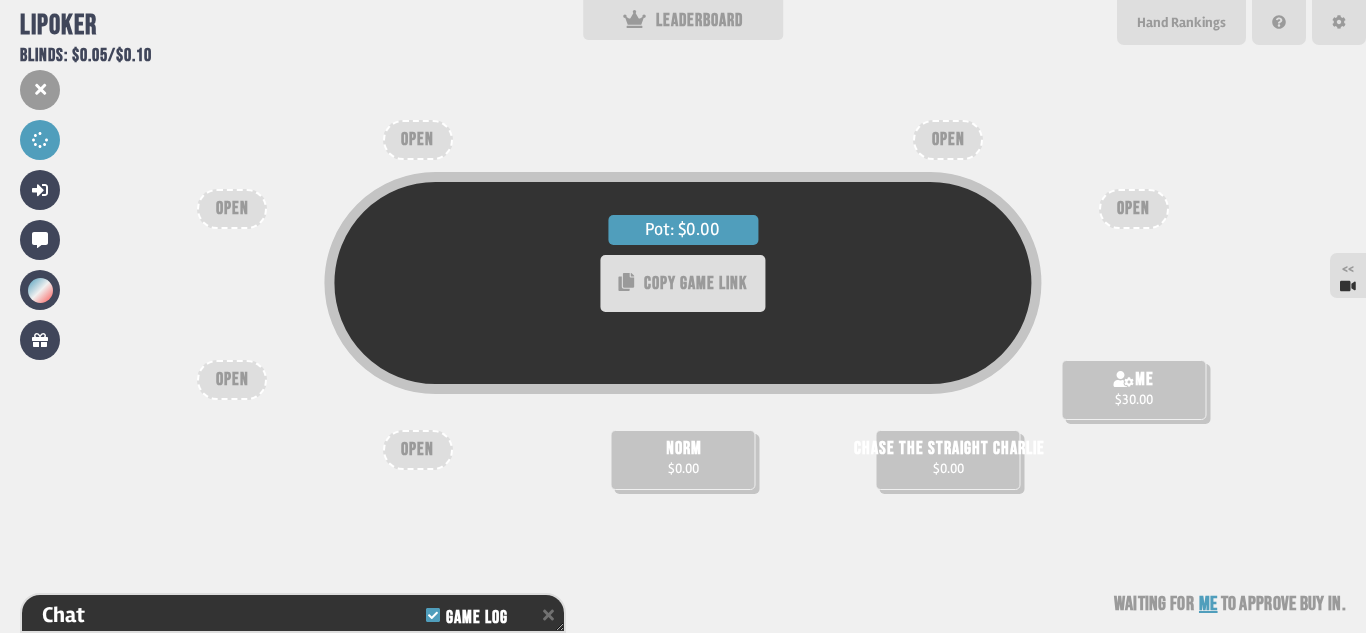 click on "norm $0.00" at bounding box center (683, 460) 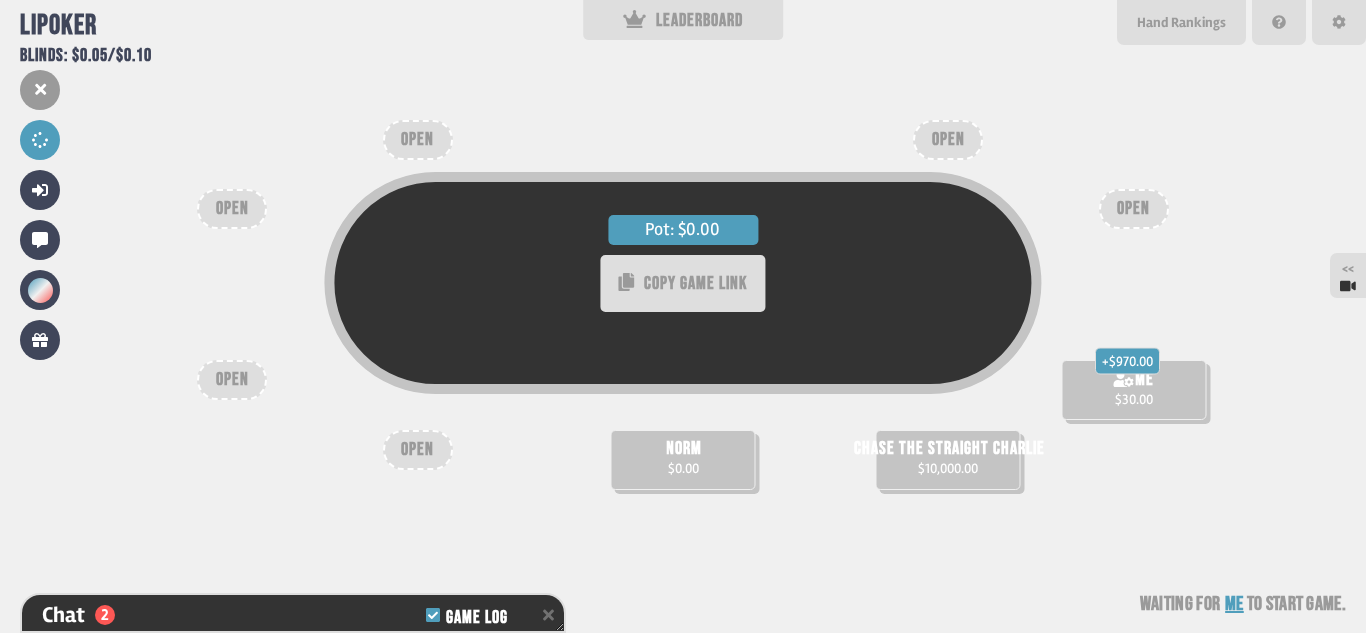 click on "norm $0.00" at bounding box center [683, 460] 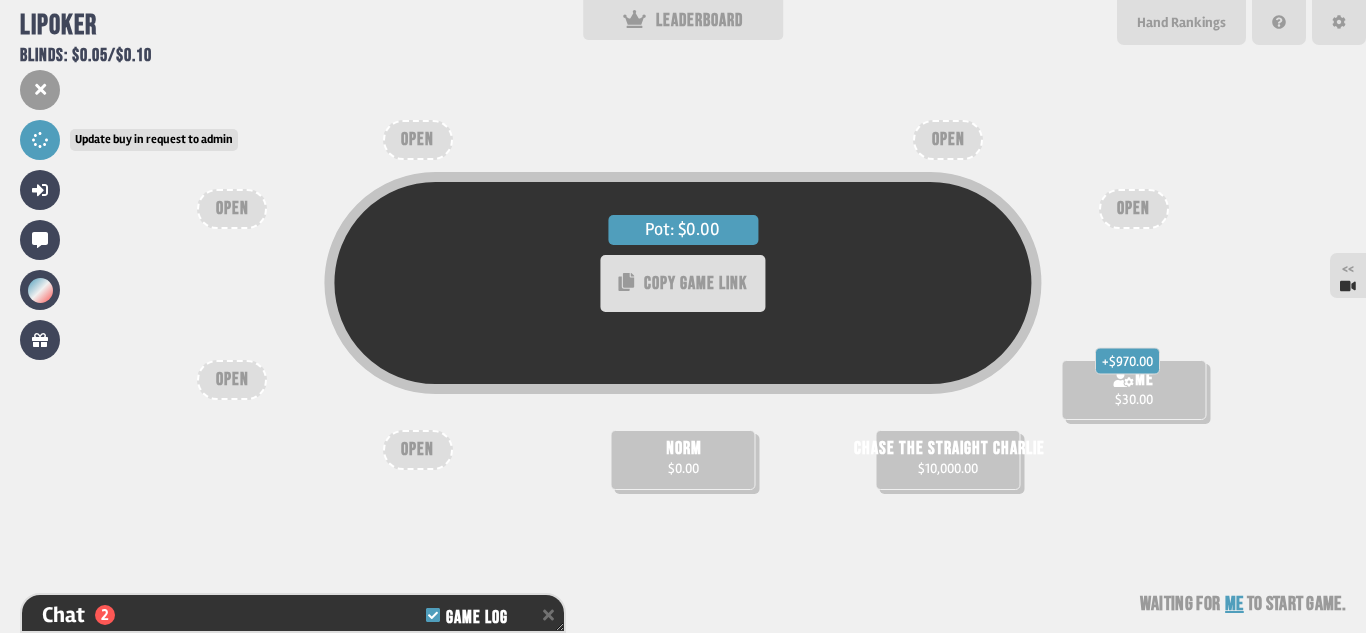 click at bounding box center (40, 140) 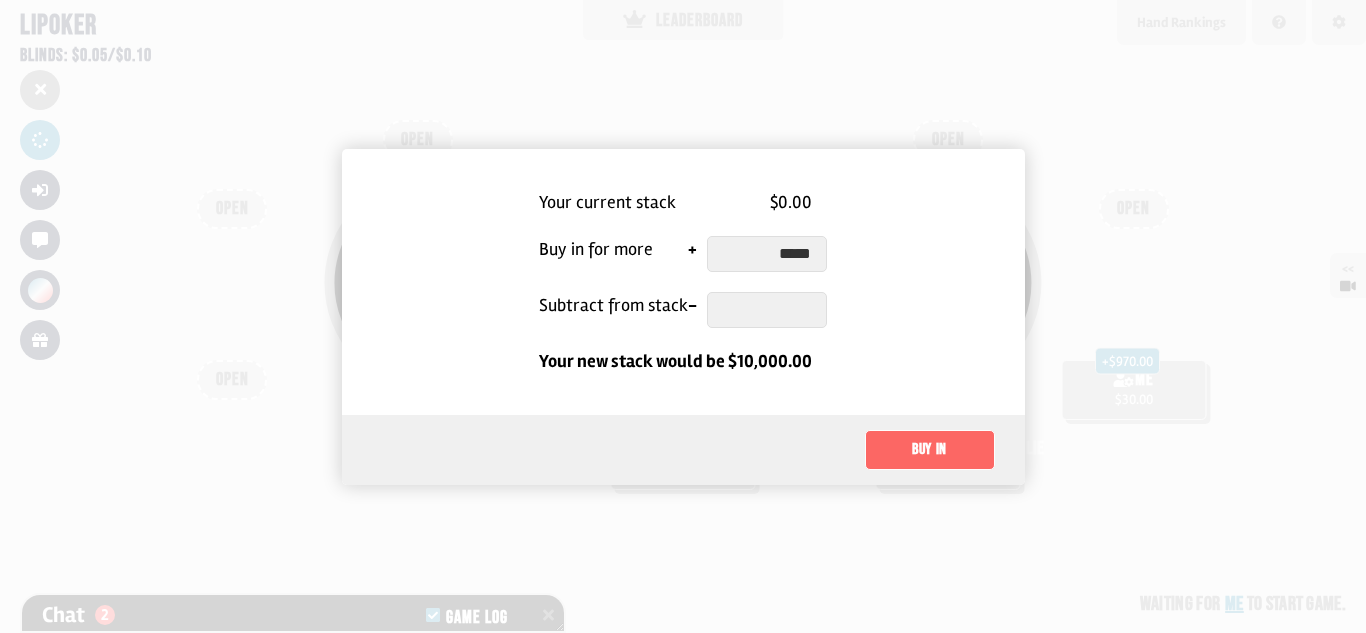 type on "*****" 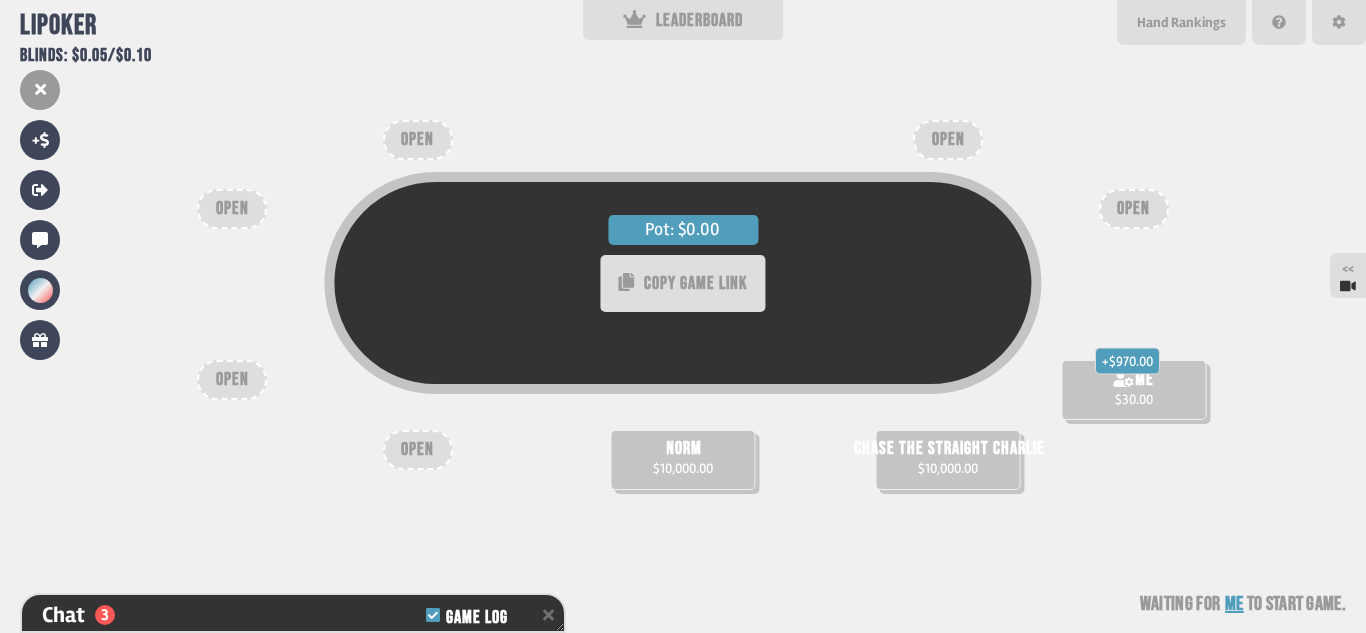click on "+ $970.00" at bounding box center (1127, 361) 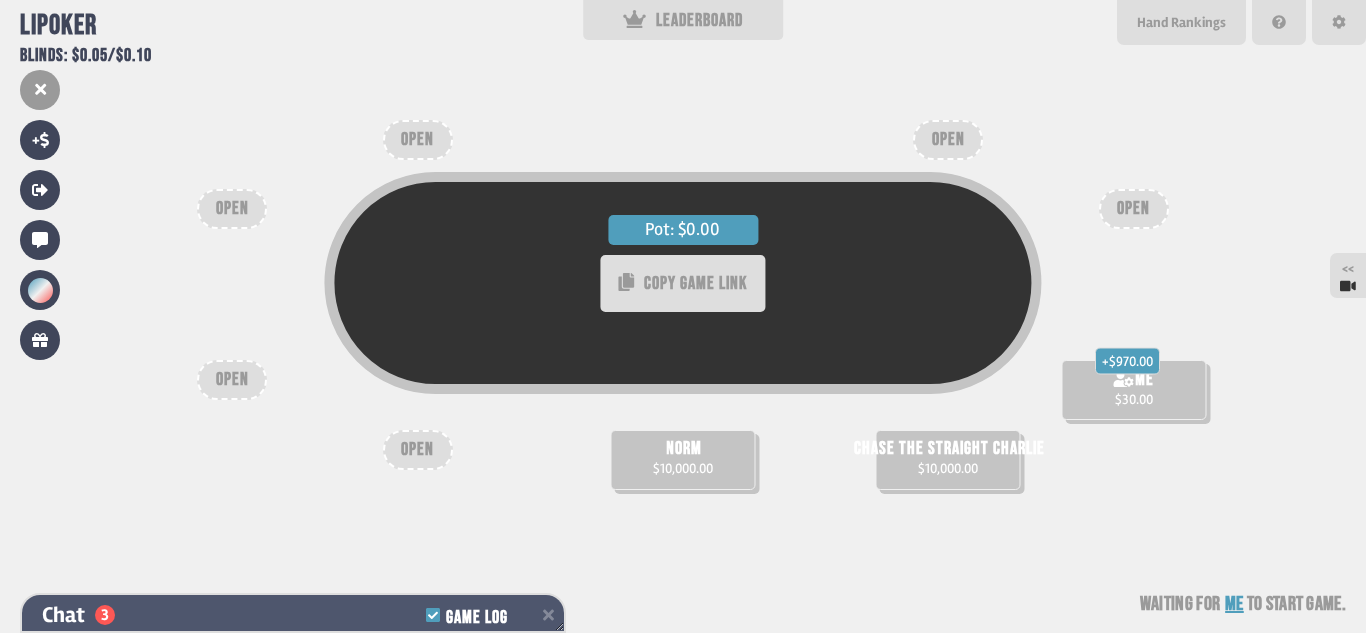 click on "Chat   3 Game Log" at bounding box center [293, 615] 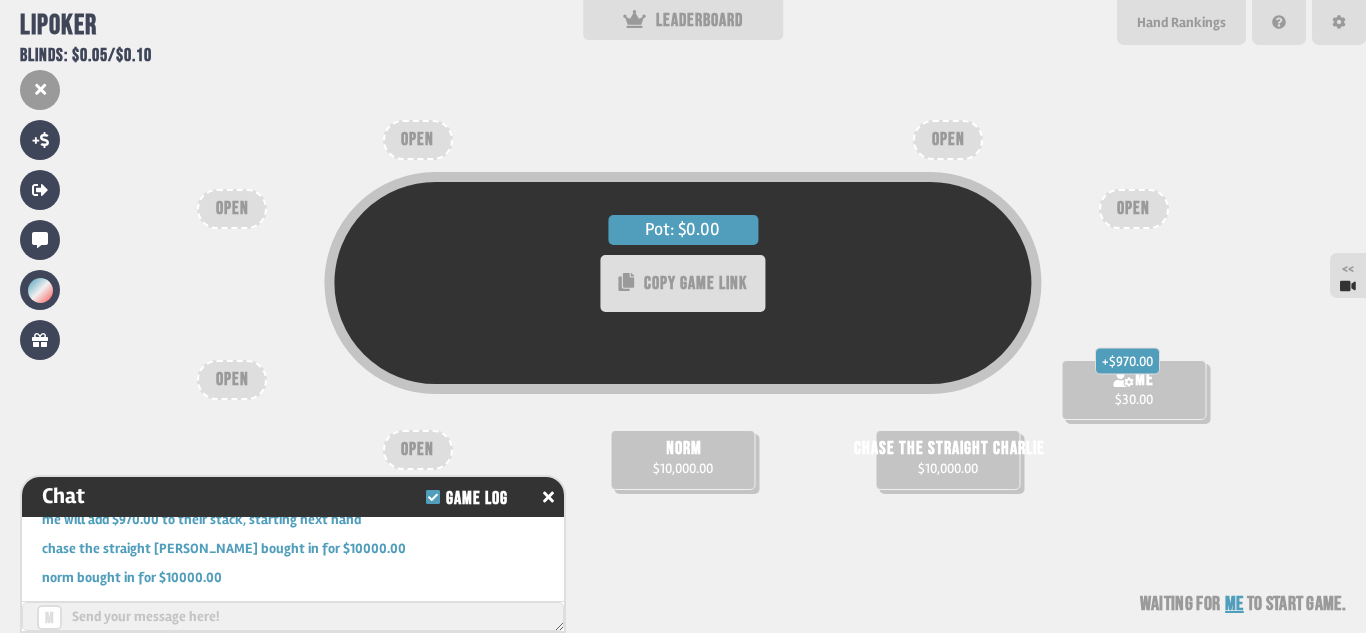 click at bounding box center [293, 616] 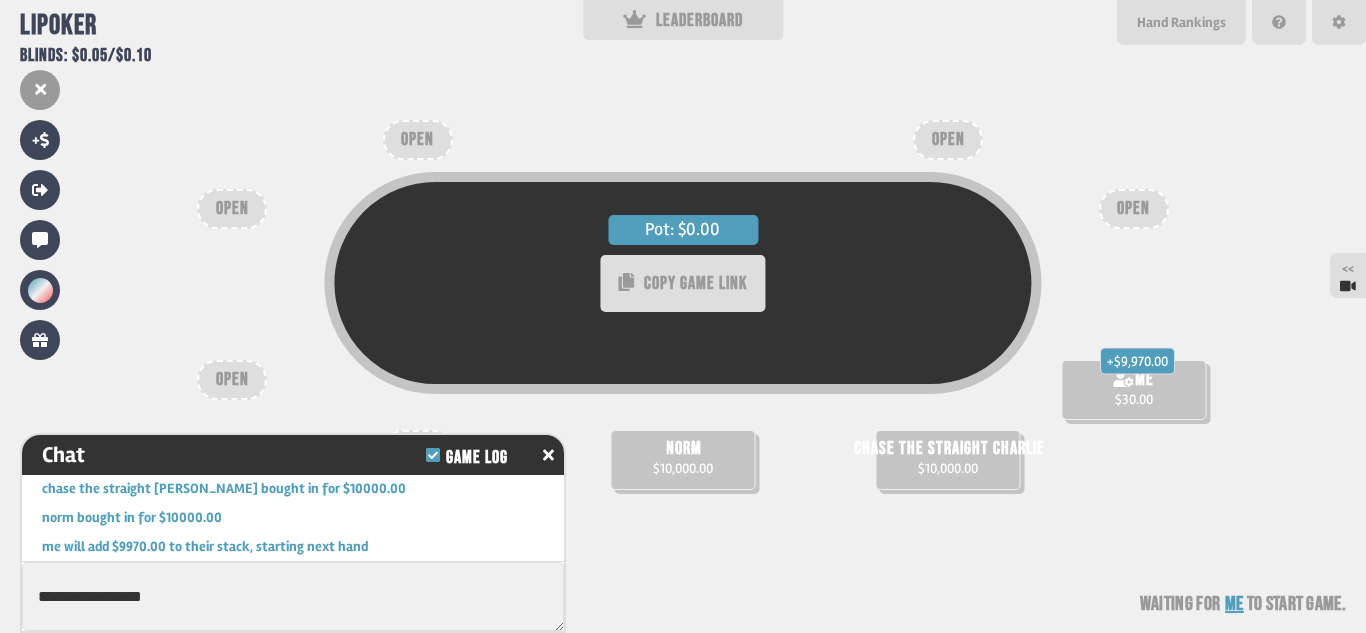 type on "**********" 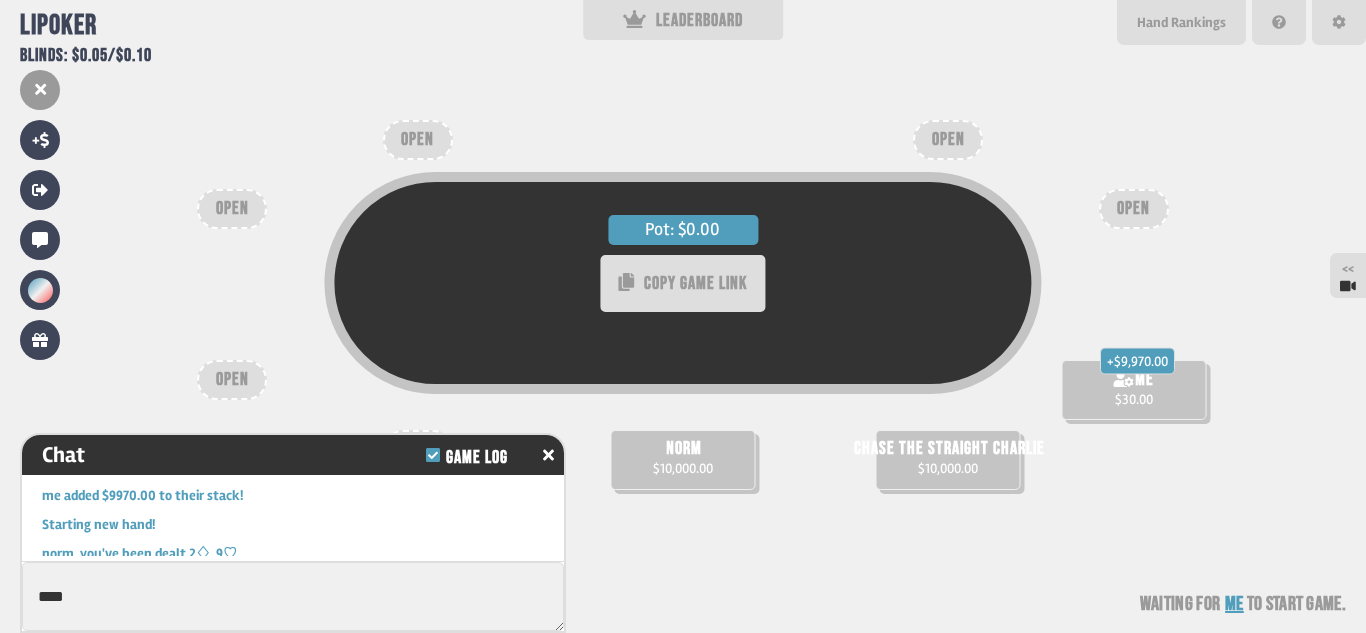 scroll, scrollTop: 1179, scrollLeft: 0, axis: vertical 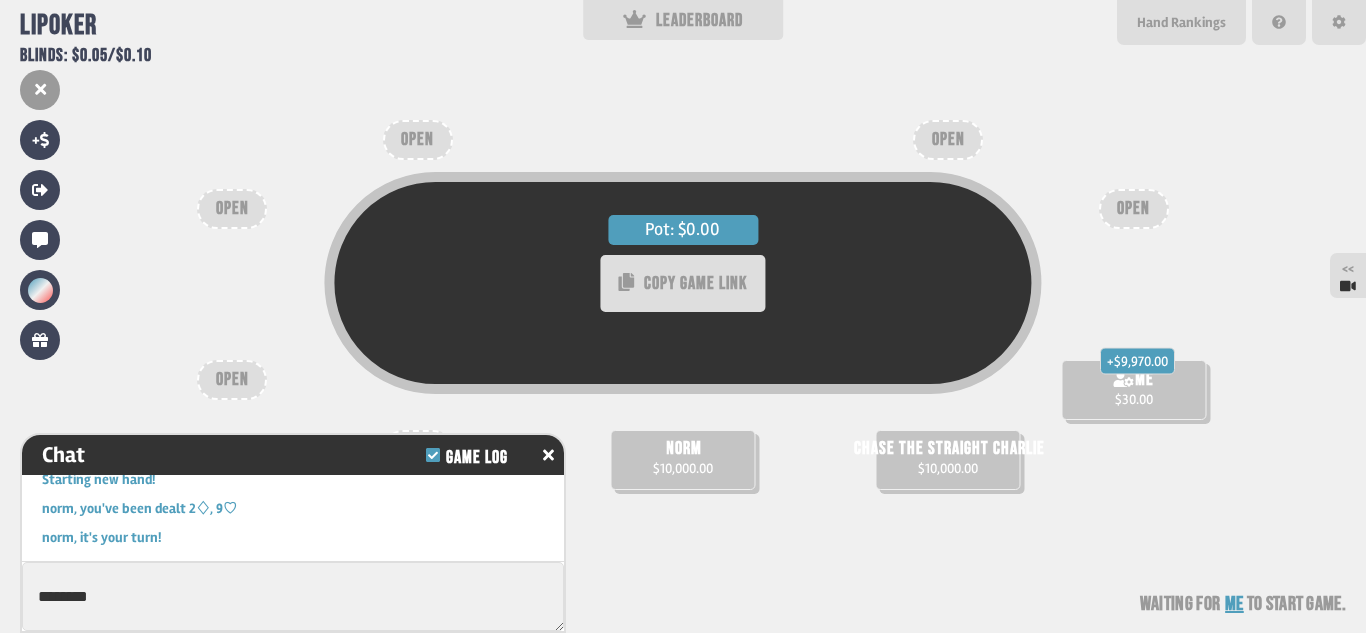 type on "********" 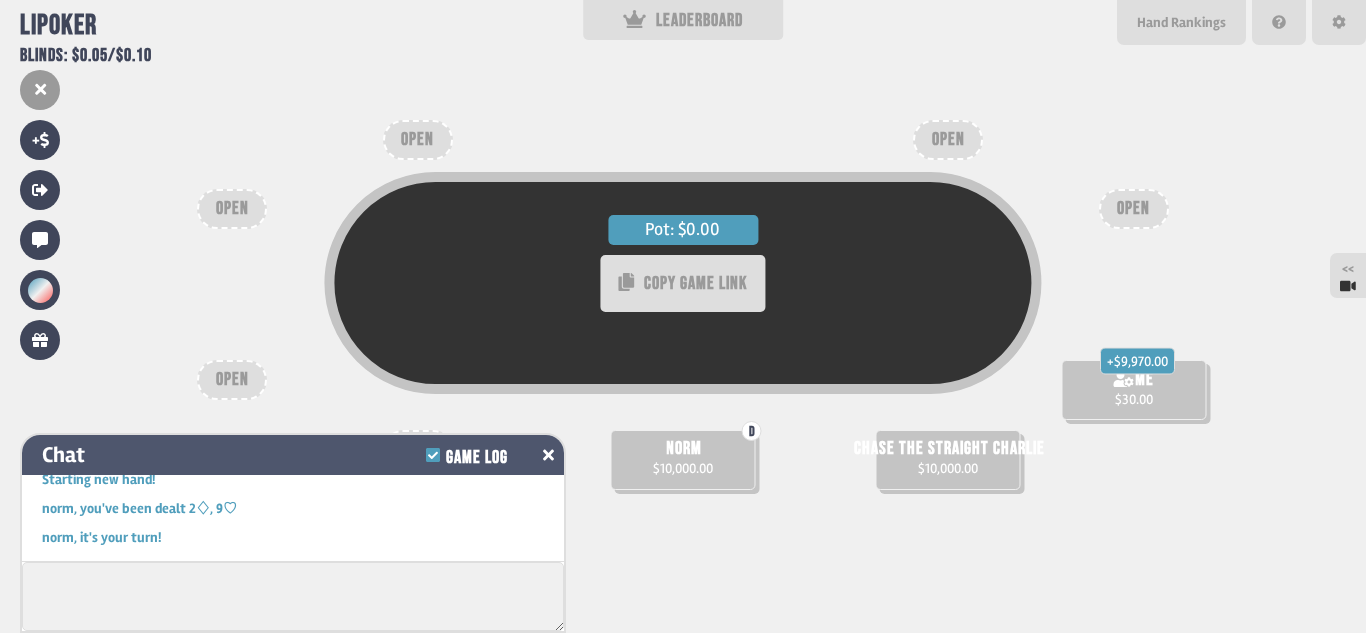 scroll, scrollTop: 141, scrollLeft: 0, axis: vertical 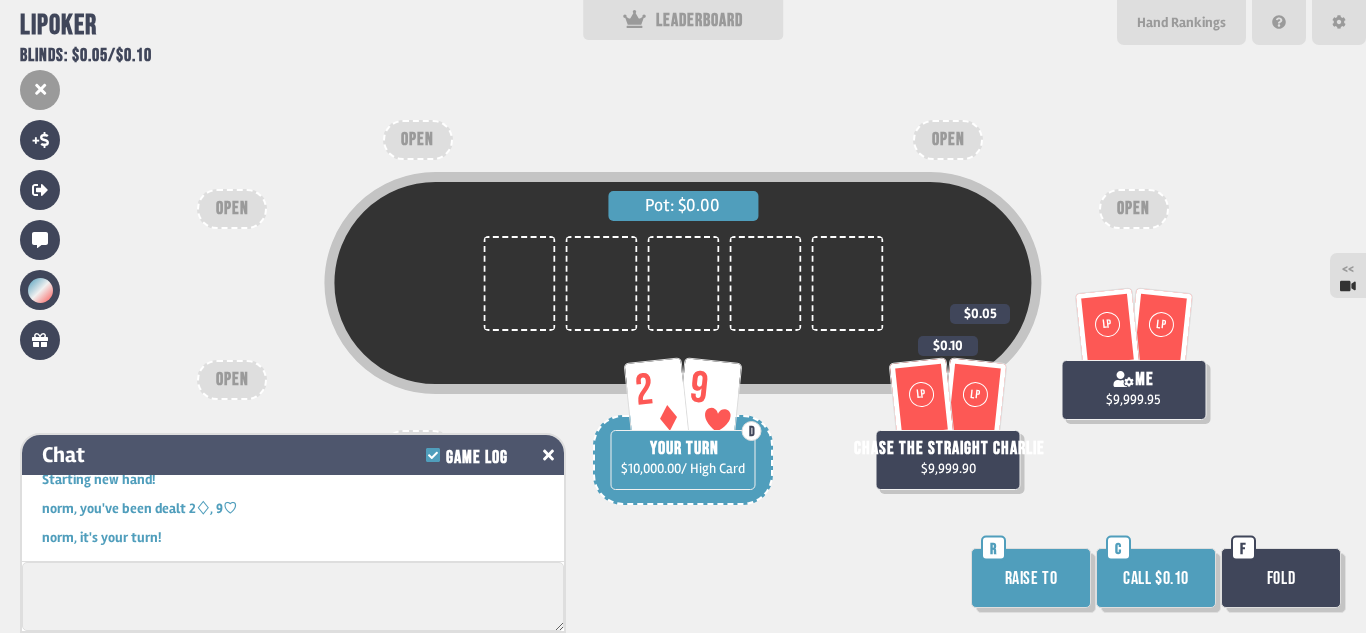 click at bounding box center (548, 455) 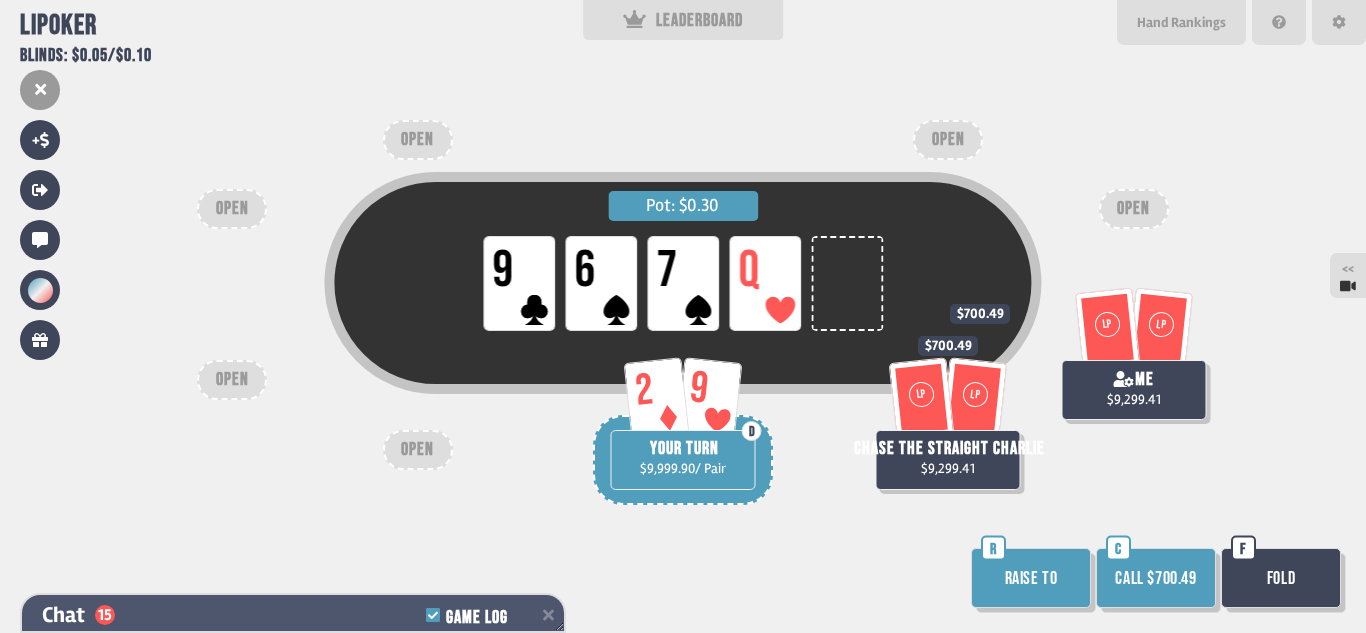 scroll, scrollTop: 1695, scrollLeft: 0, axis: vertical 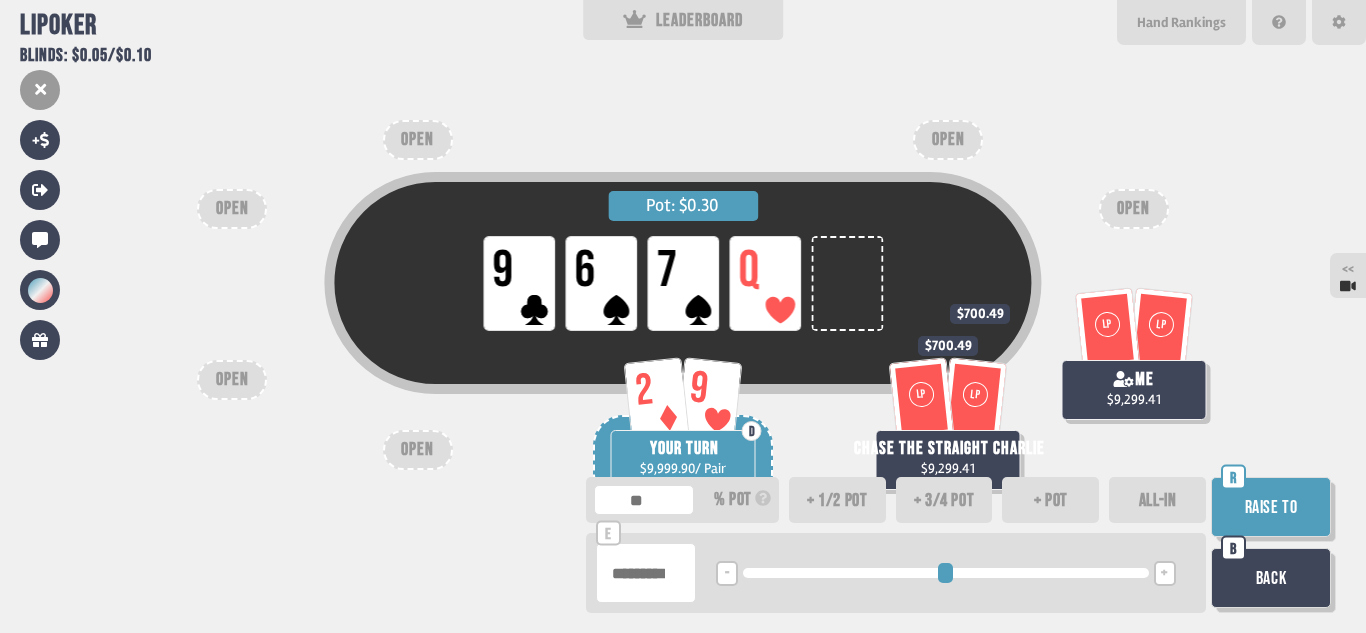 type on "**" 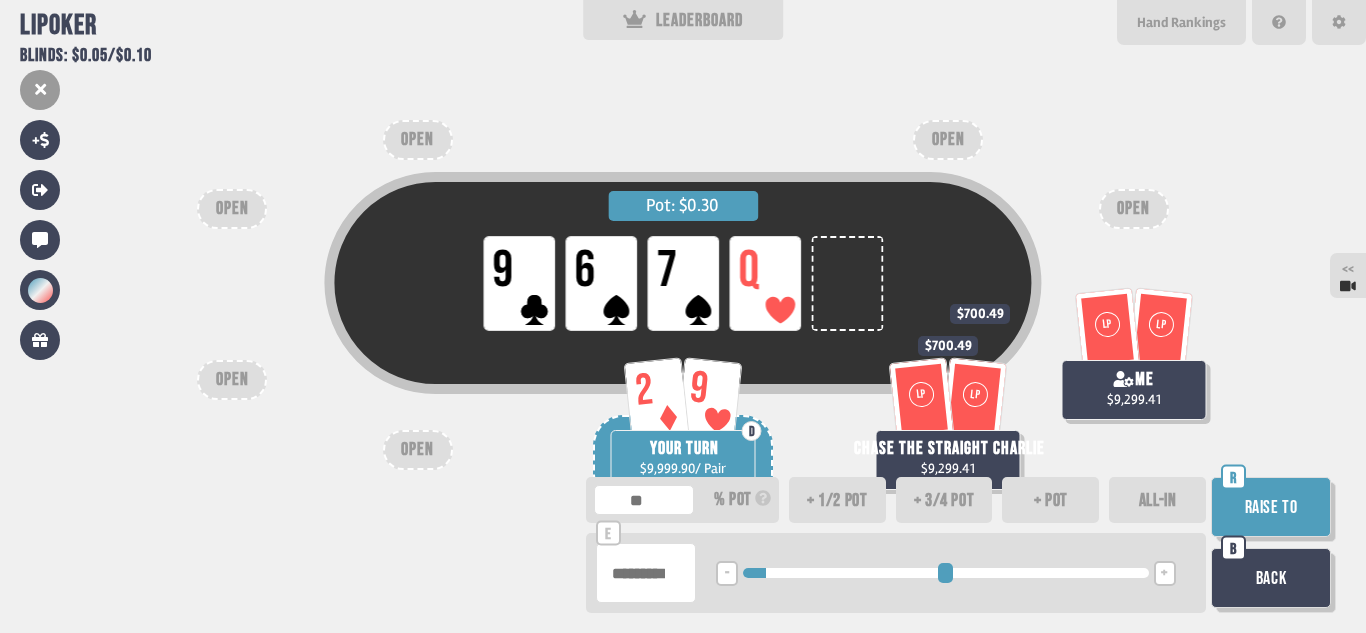 type on "**" 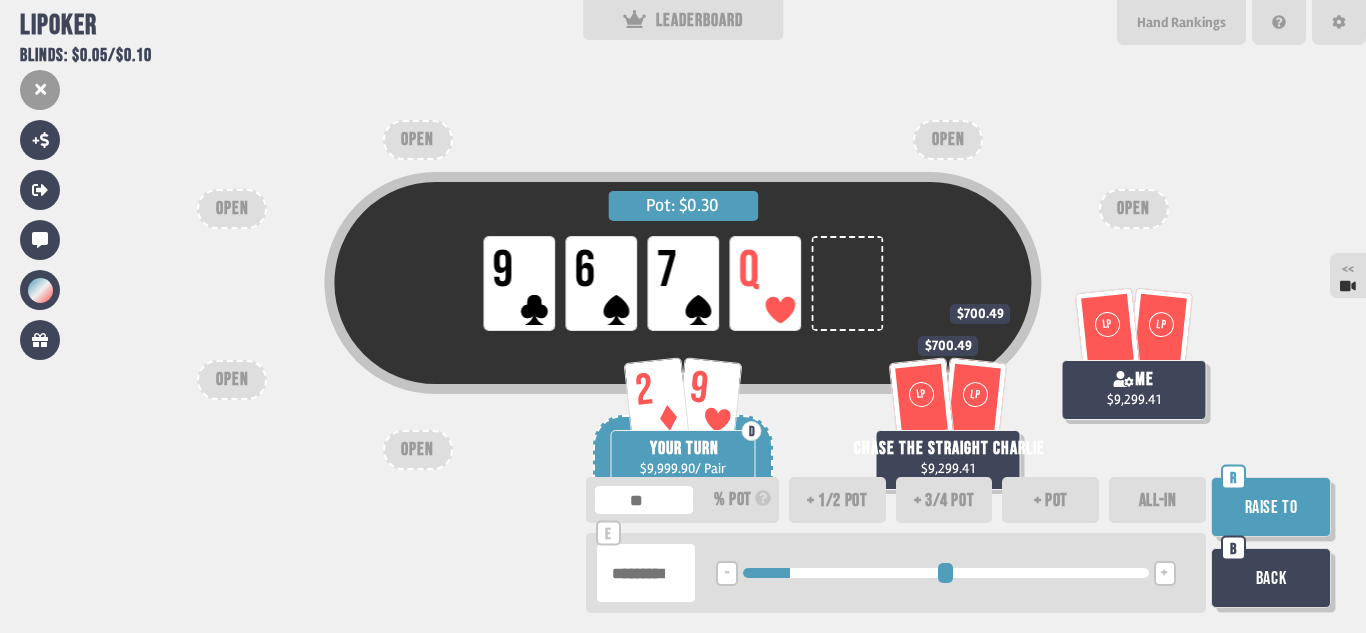 type on "*******" 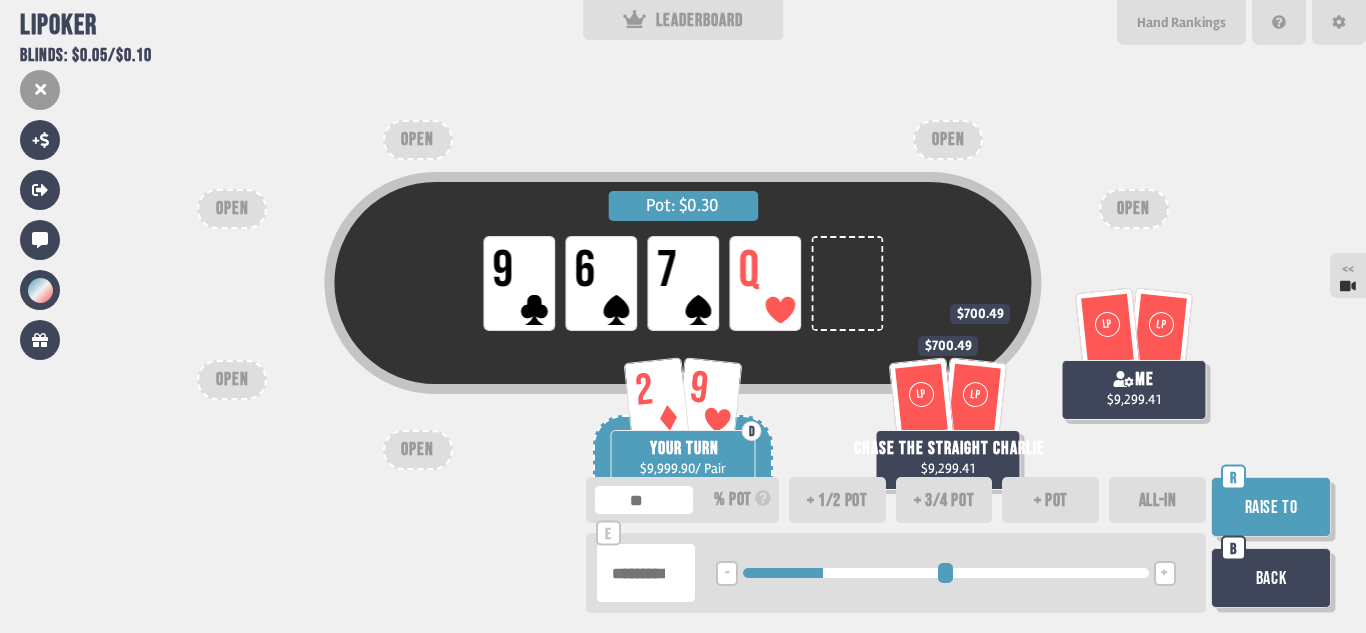 type on "***" 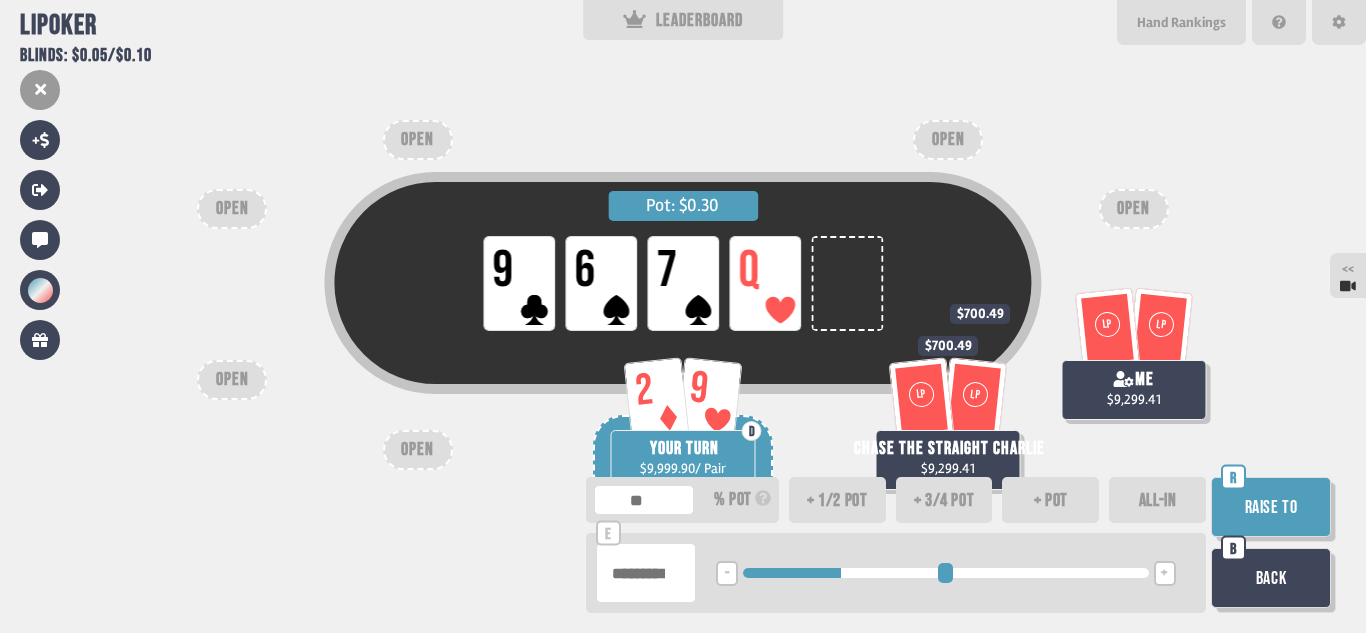 type on "***" 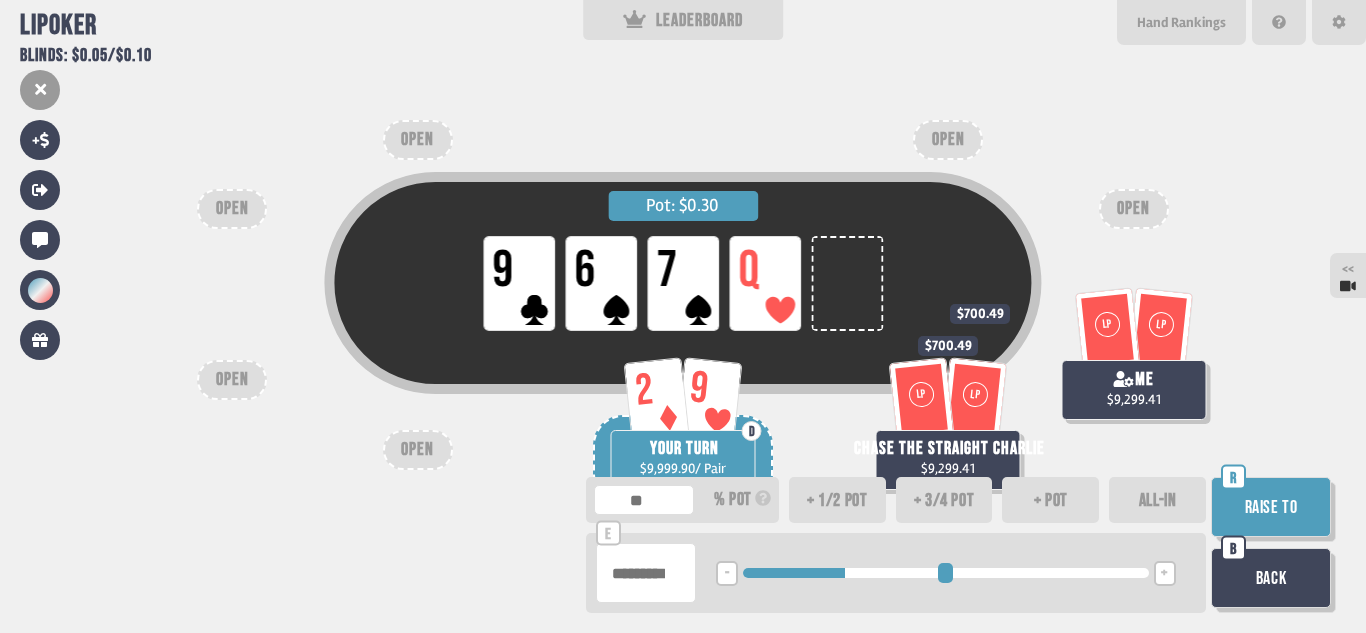 type on "*******" 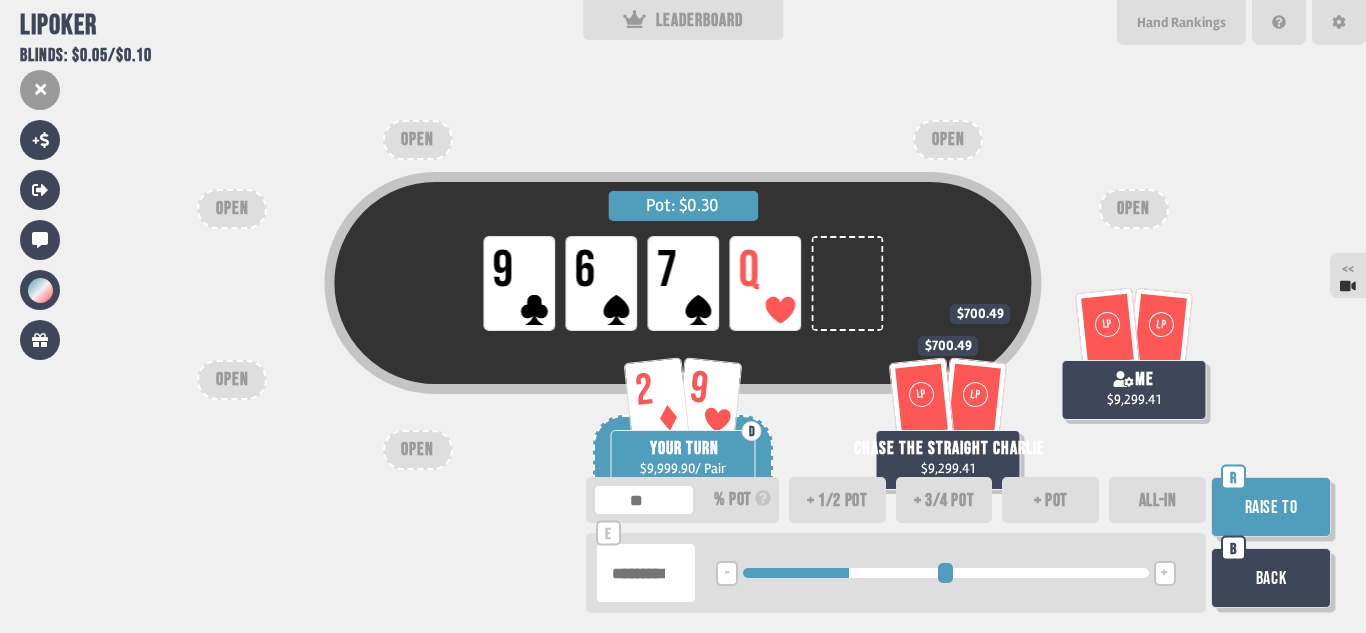 type on "***" 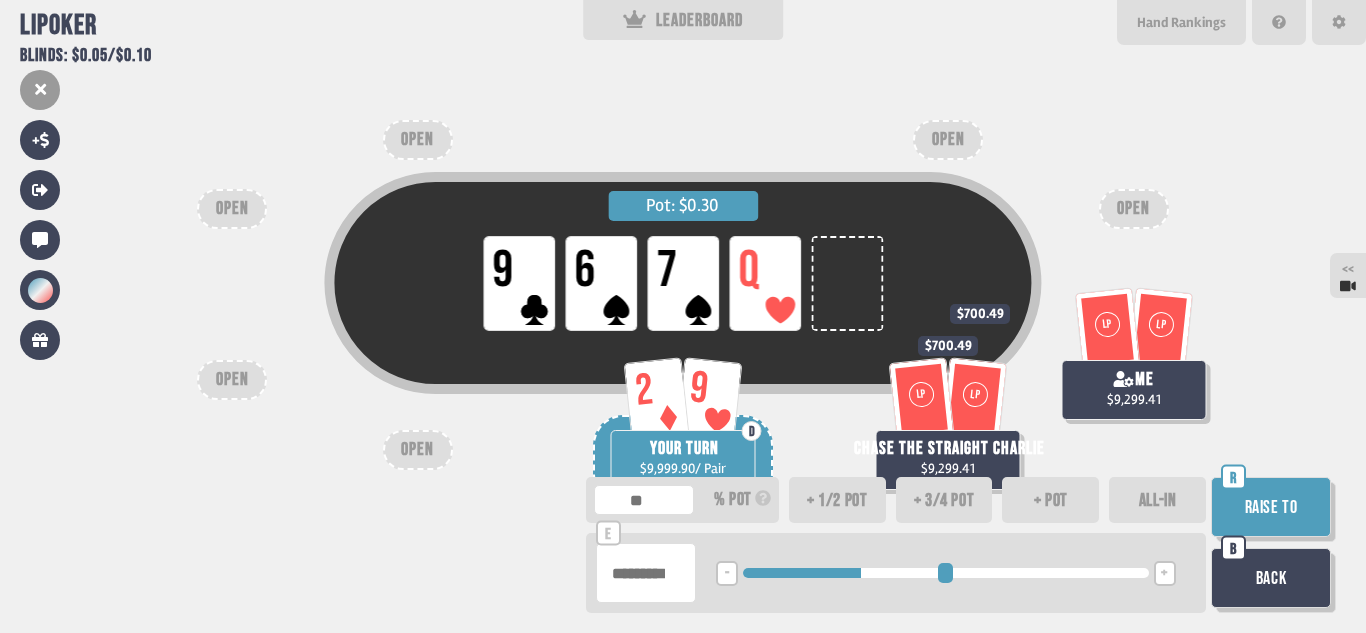 type on "***" 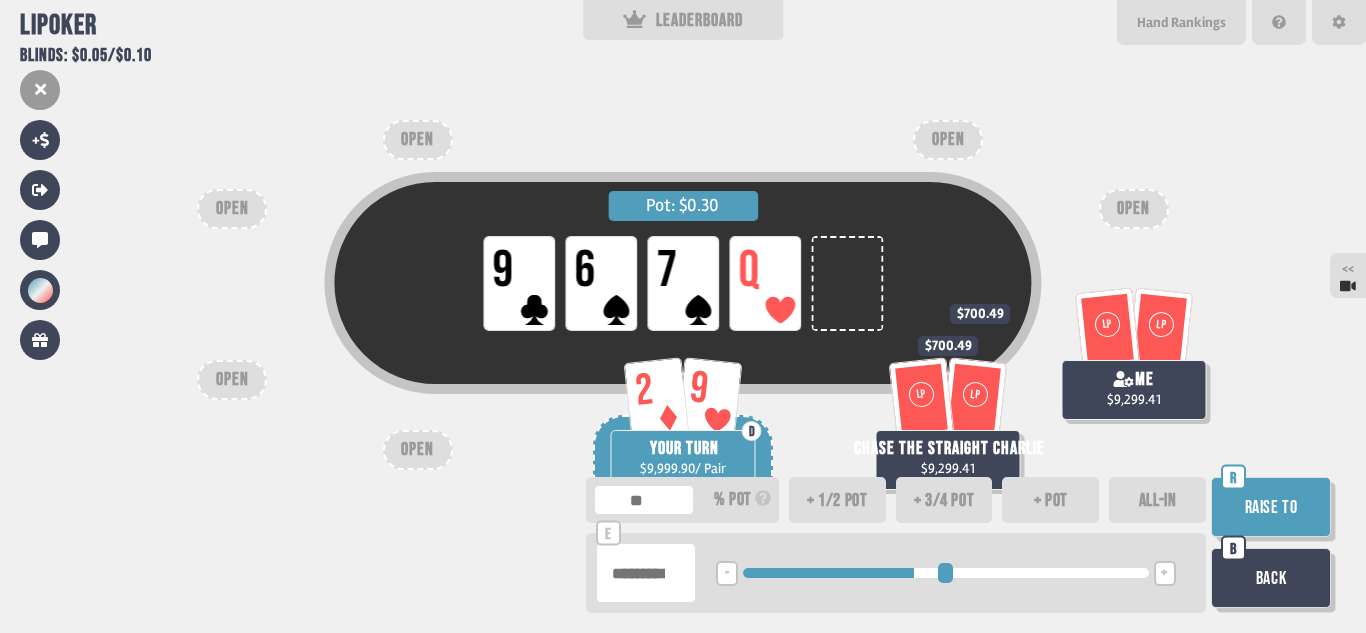 drag, startPoint x: 745, startPoint y: 572, endPoint x: 914, endPoint y: 579, distance: 169.14491 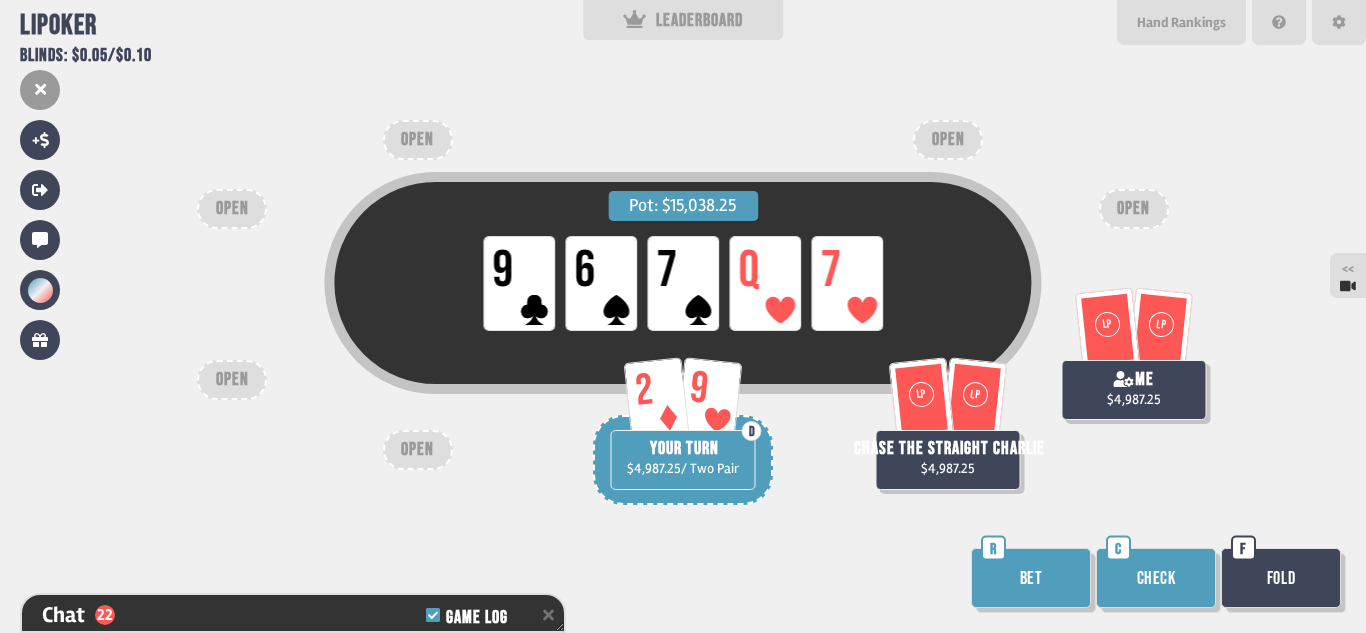 scroll, scrollTop: 1898, scrollLeft: 0, axis: vertical 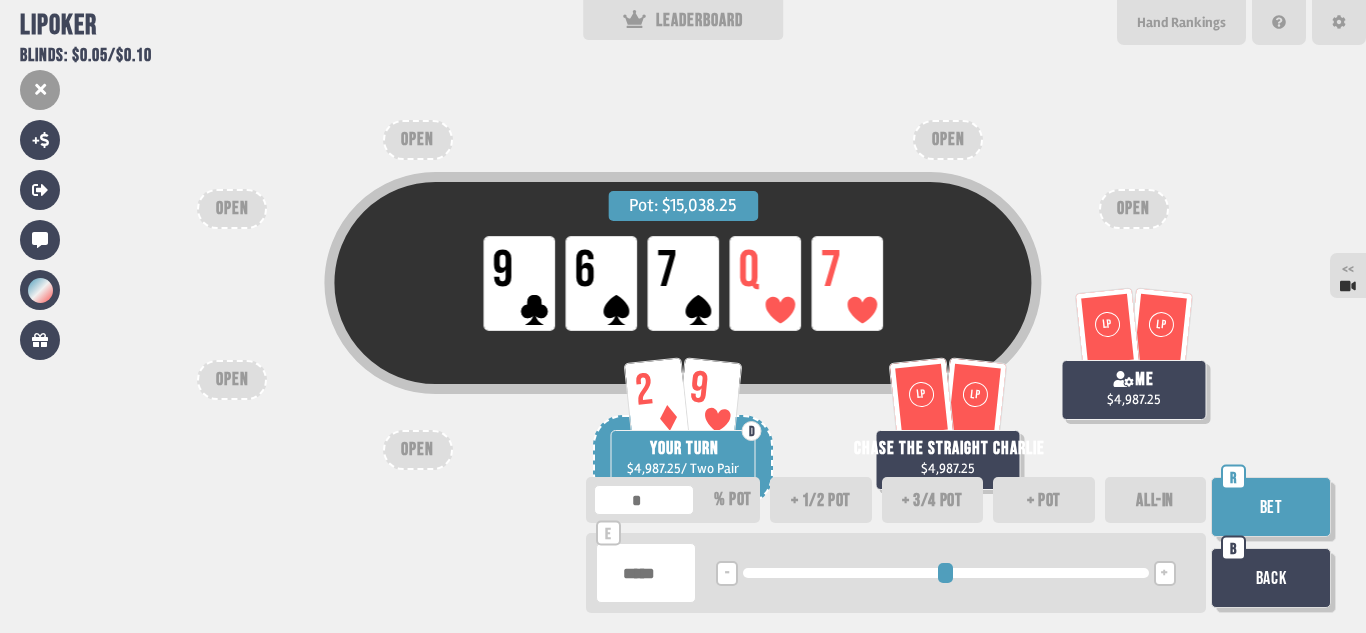 click on "ALL-IN" at bounding box center [1156, 500] 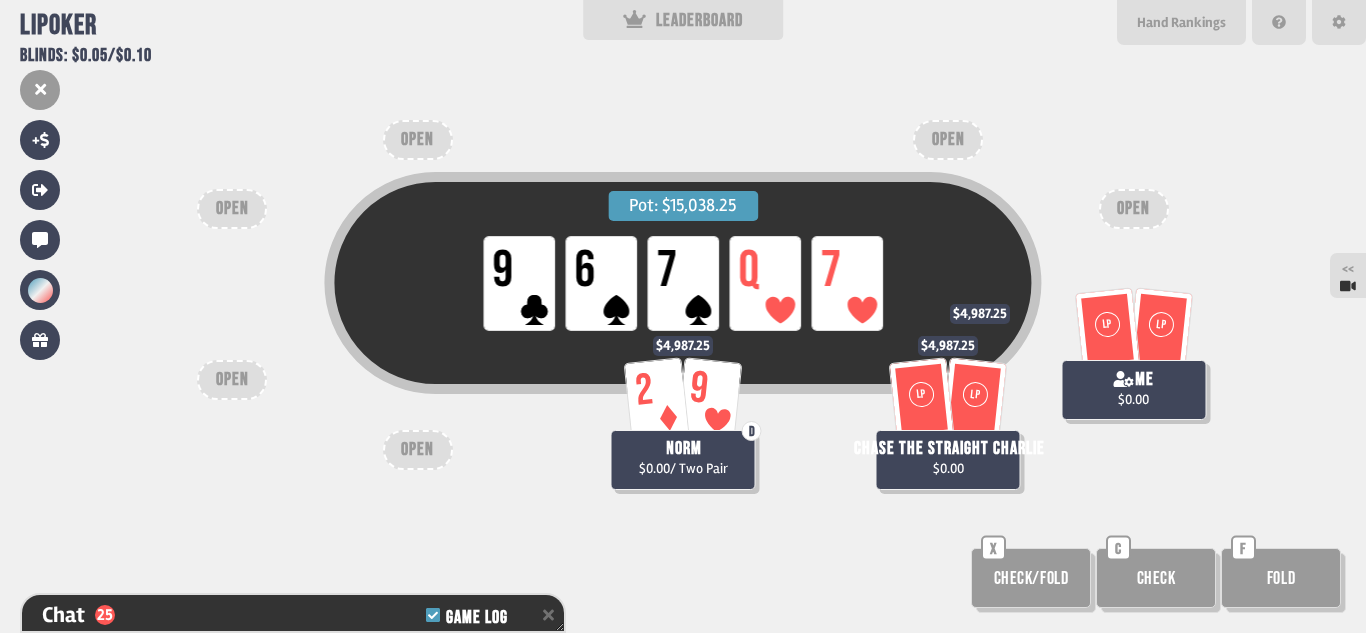 scroll, scrollTop: 2014, scrollLeft: 0, axis: vertical 